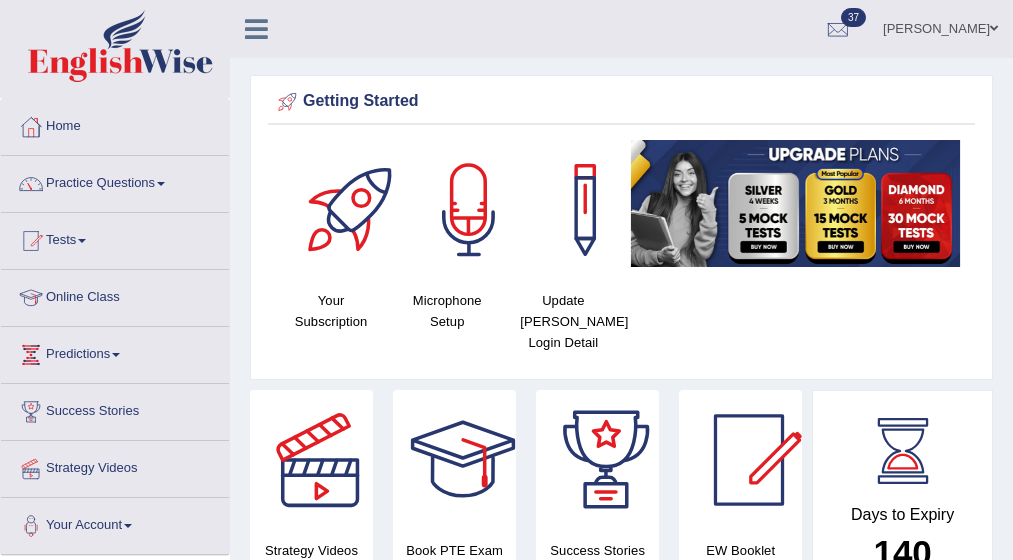 scroll, scrollTop: 0, scrollLeft: 0, axis: both 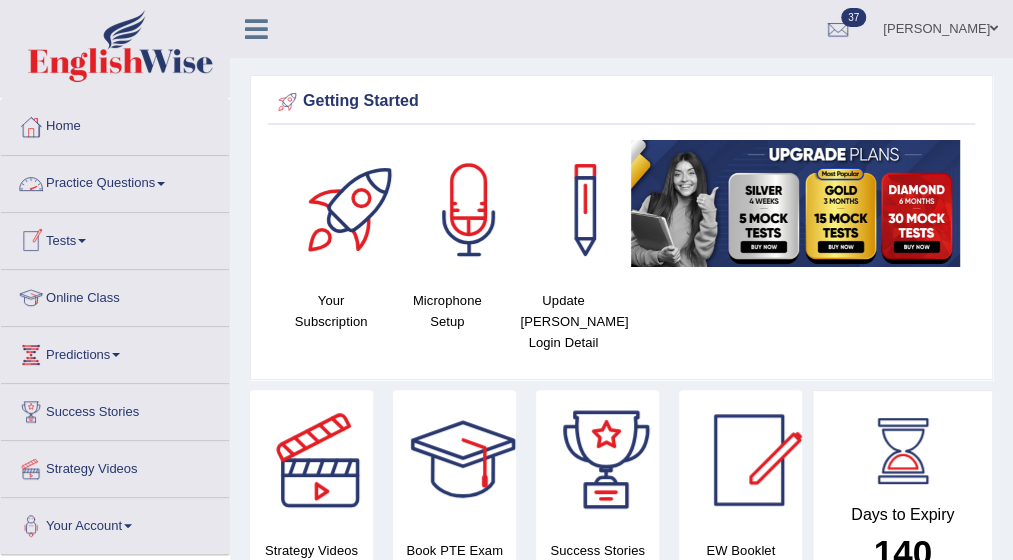 click on "Practice Questions" at bounding box center (115, 181) 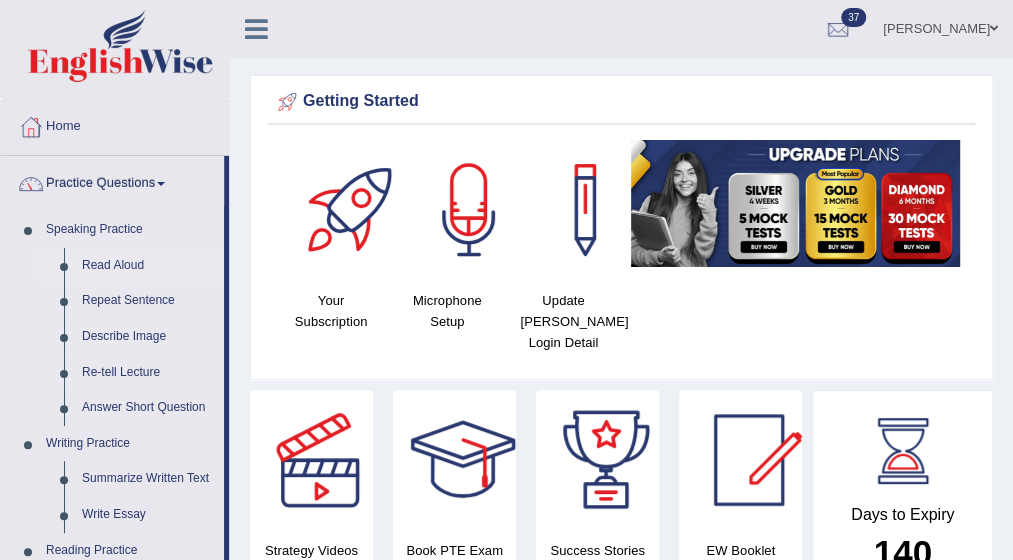 click on "Read Aloud" at bounding box center (148, 266) 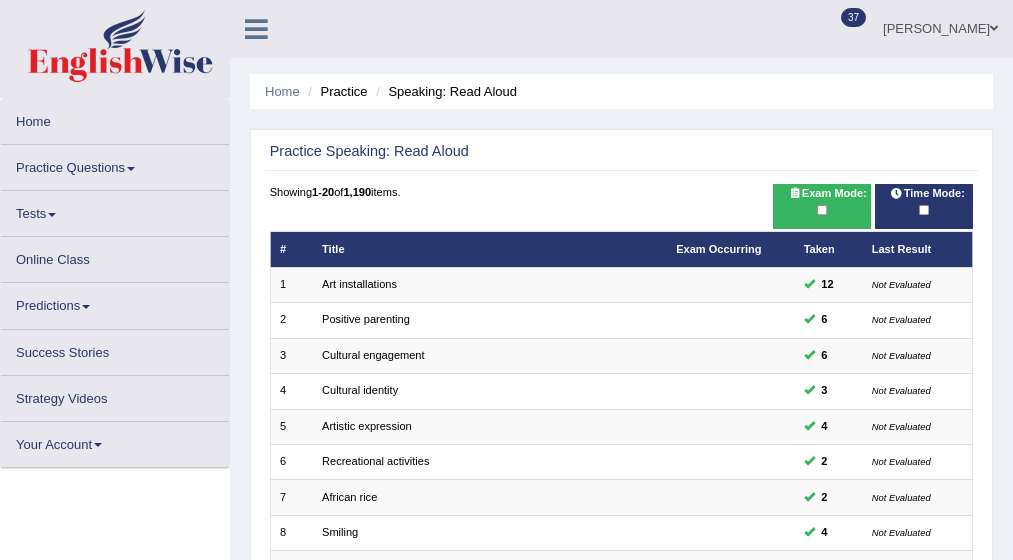 scroll, scrollTop: 0, scrollLeft: 0, axis: both 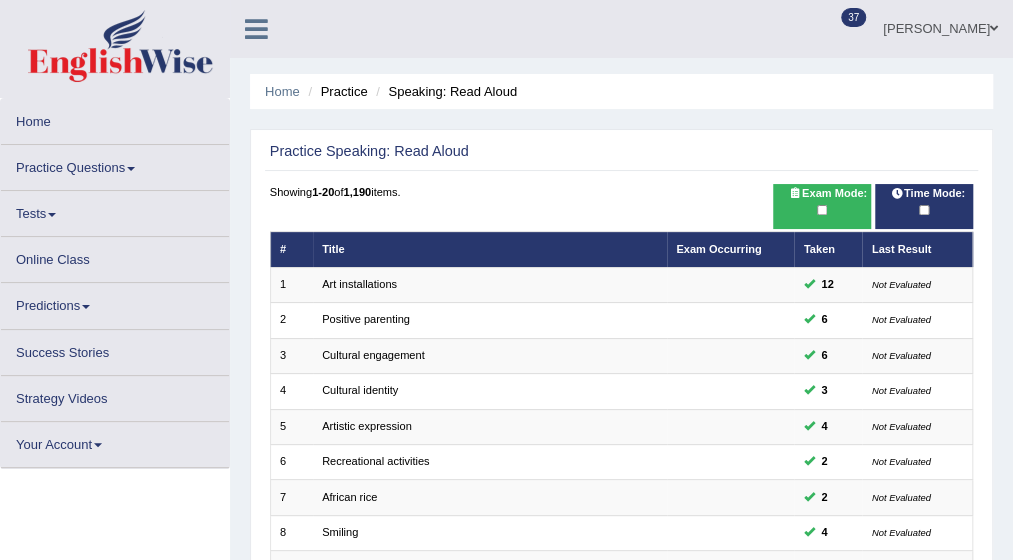 click on "Art installations" at bounding box center [359, 284] 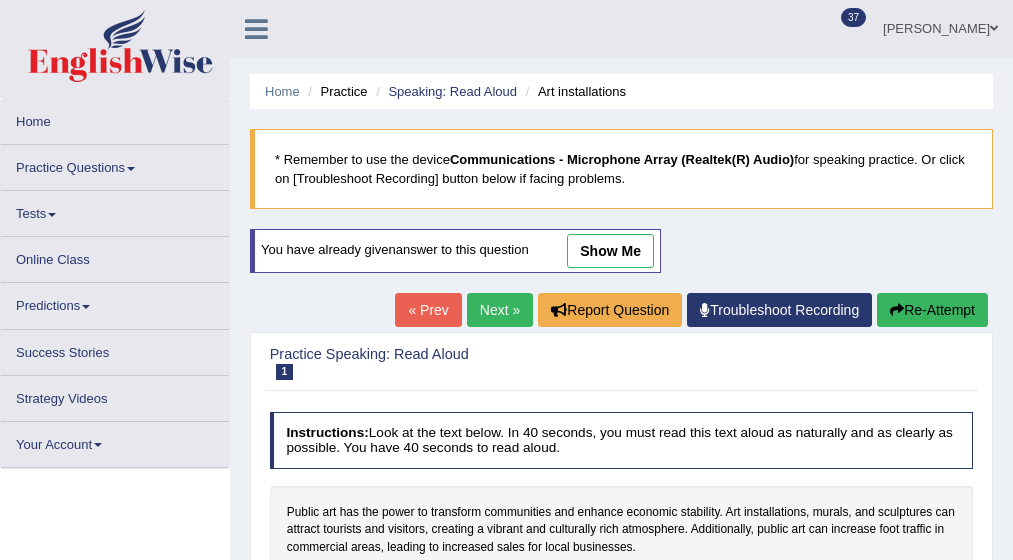 scroll, scrollTop: 0, scrollLeft: 0, axis: both 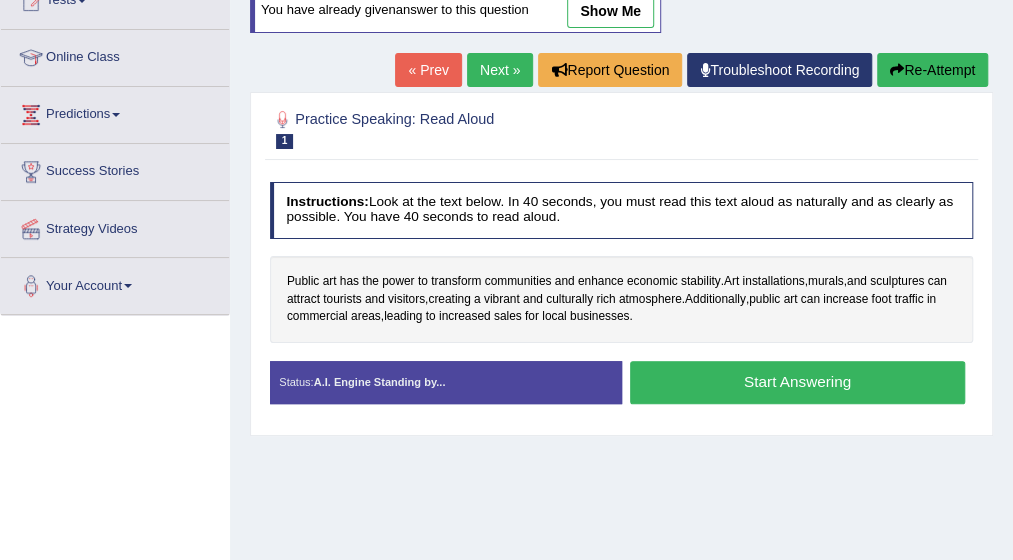 click on "Next »" at bounding box center [500, 70] 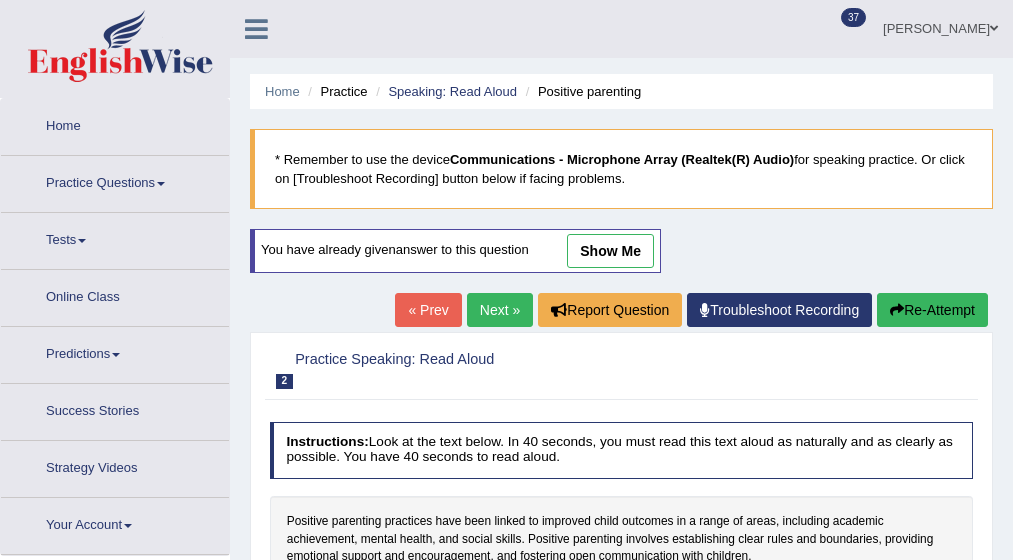 scroll, scrollTop: 0, scrollLeft: 0, axis: both 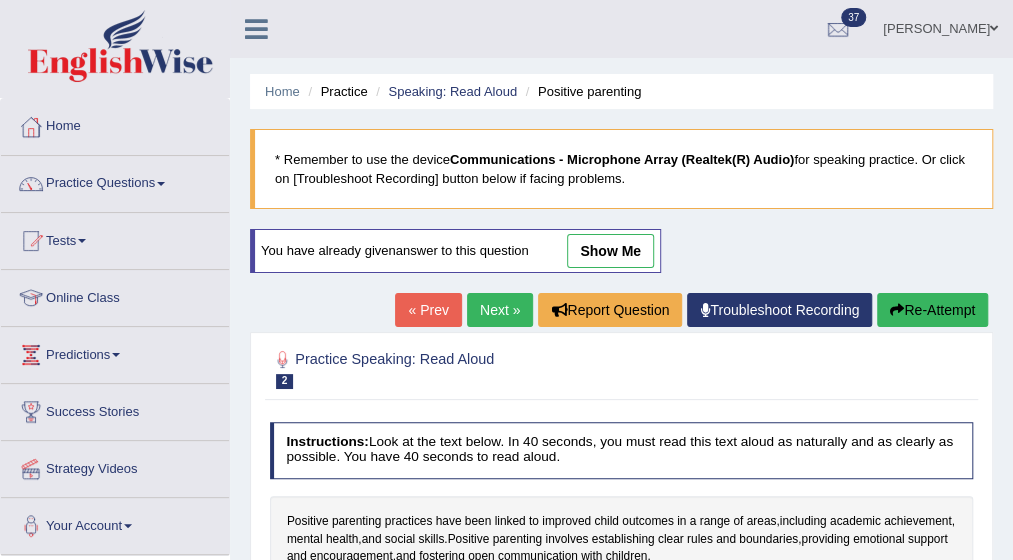 click on "Next »" at bounding box center (500, 310) 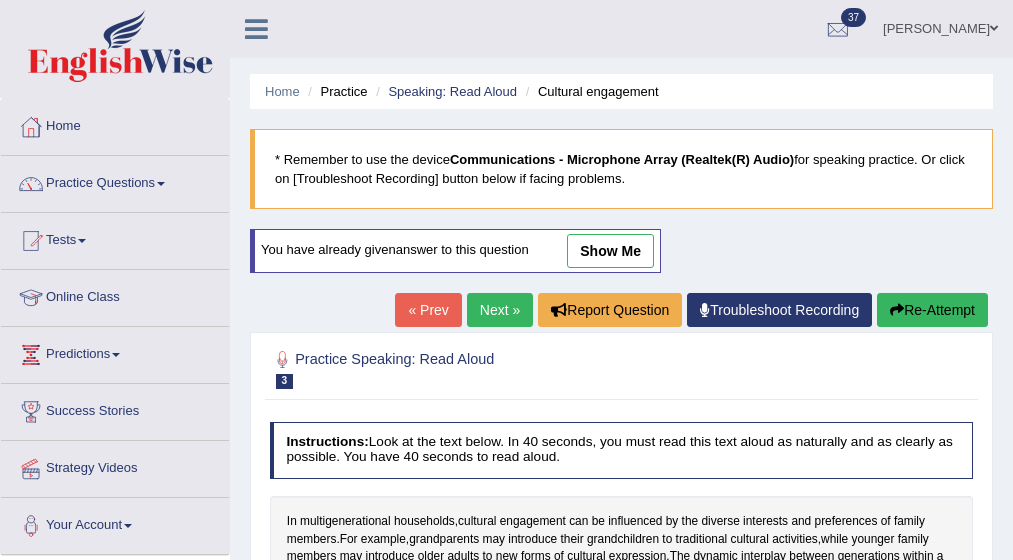 scroll, scrollTop: 0, scrollLeft: 0, axis: both 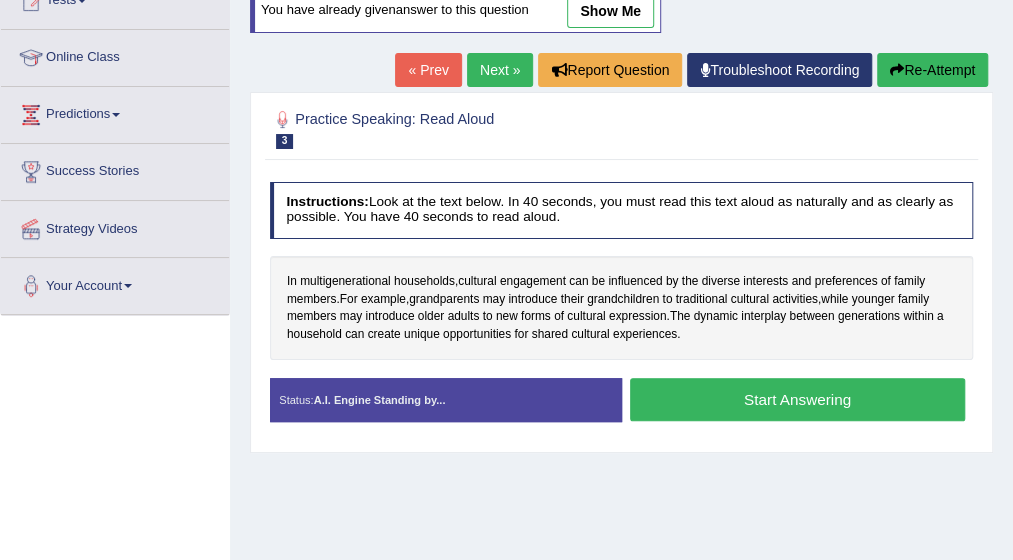 click on "Start Answering" at bounding box center (797, 399) 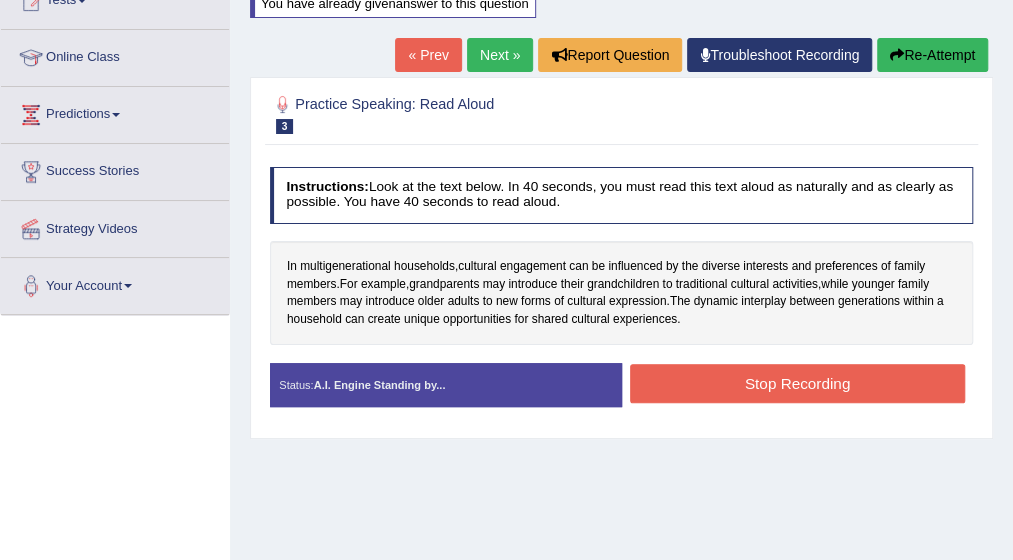 click on "Stop Recording" at bounding box center [797, 383] 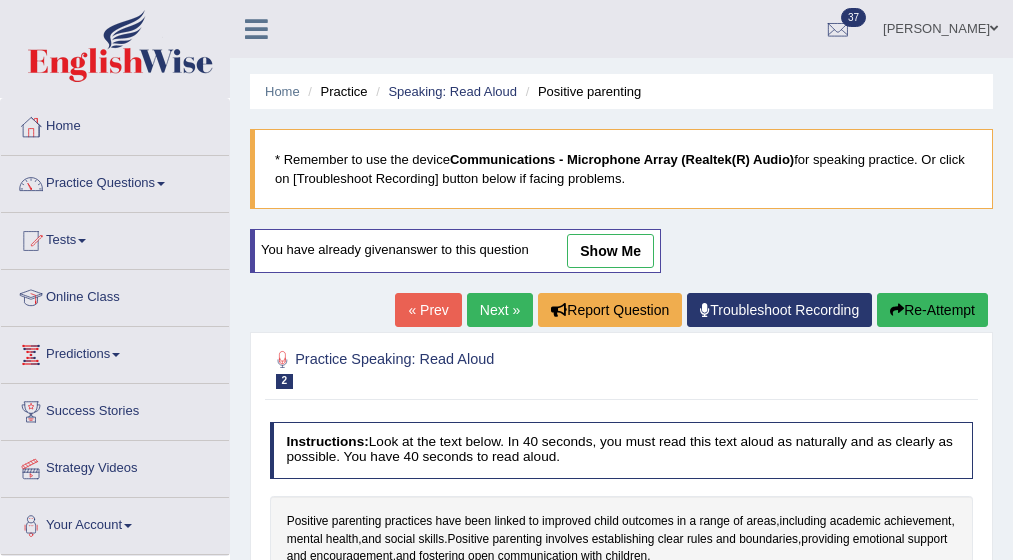 scroll, scrollTop: 0, scrollLeft: 0, axis: both 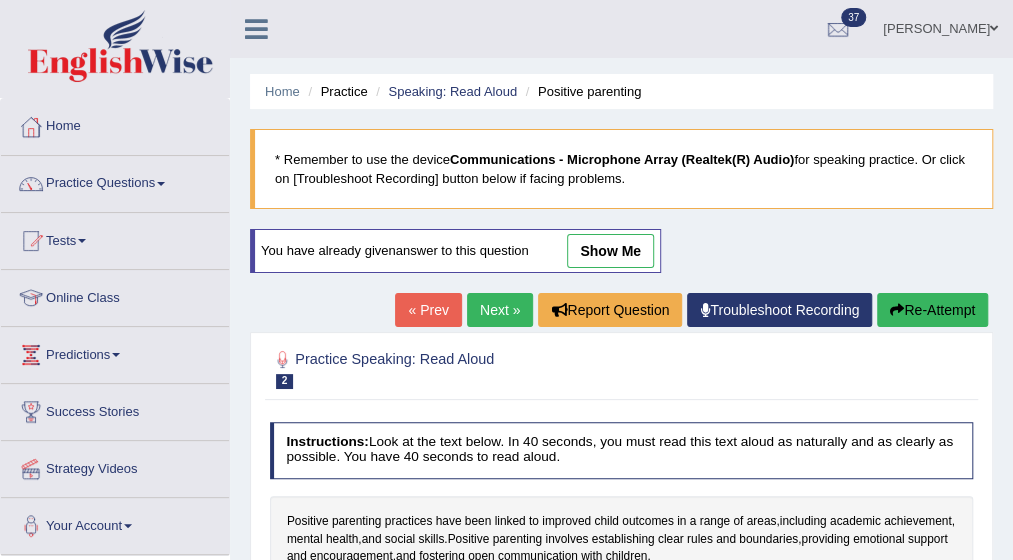 click on "Home" at bounding box center [115, 124] 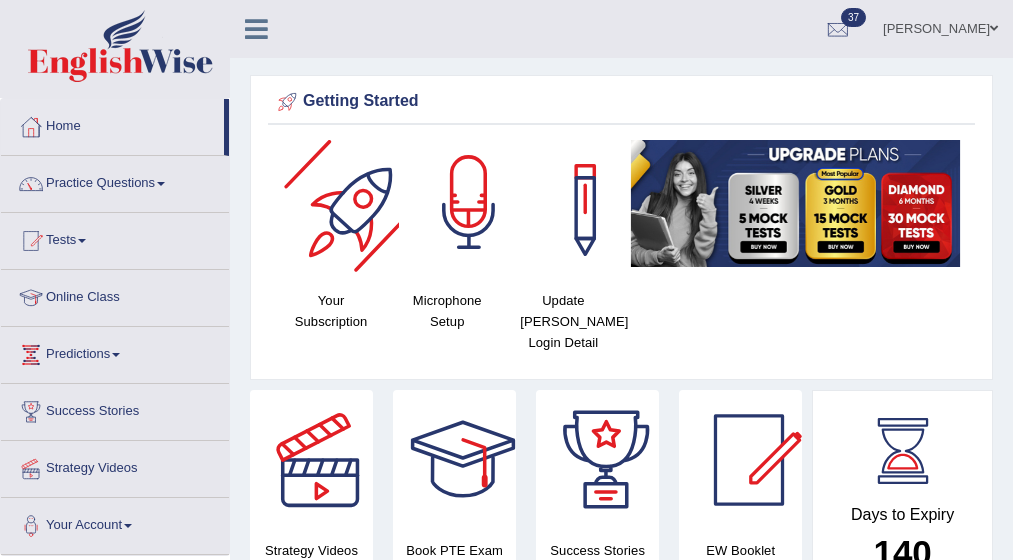 scroll, scrollTop: 0, scrollLeft: 0, axis: both 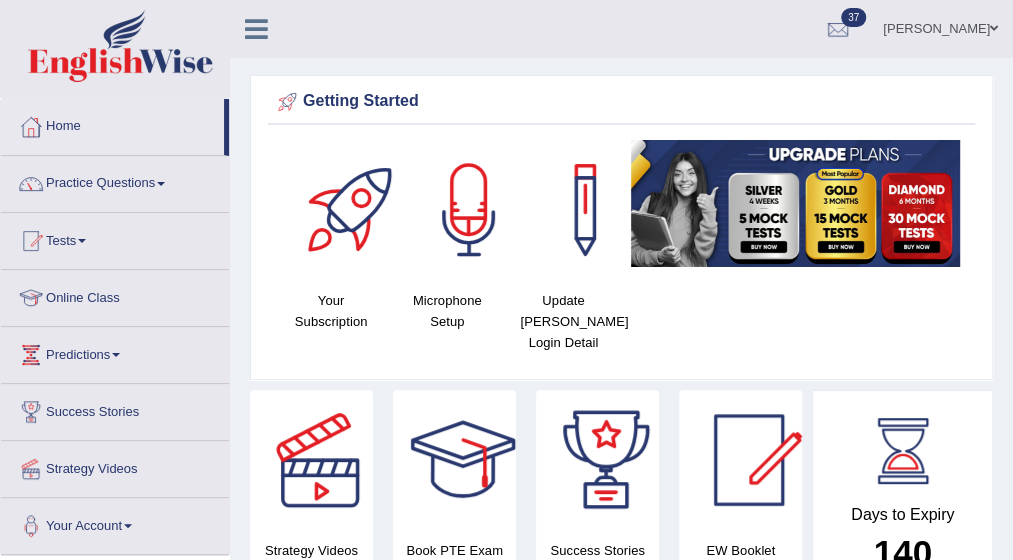 click at bounding box center (469, 210) 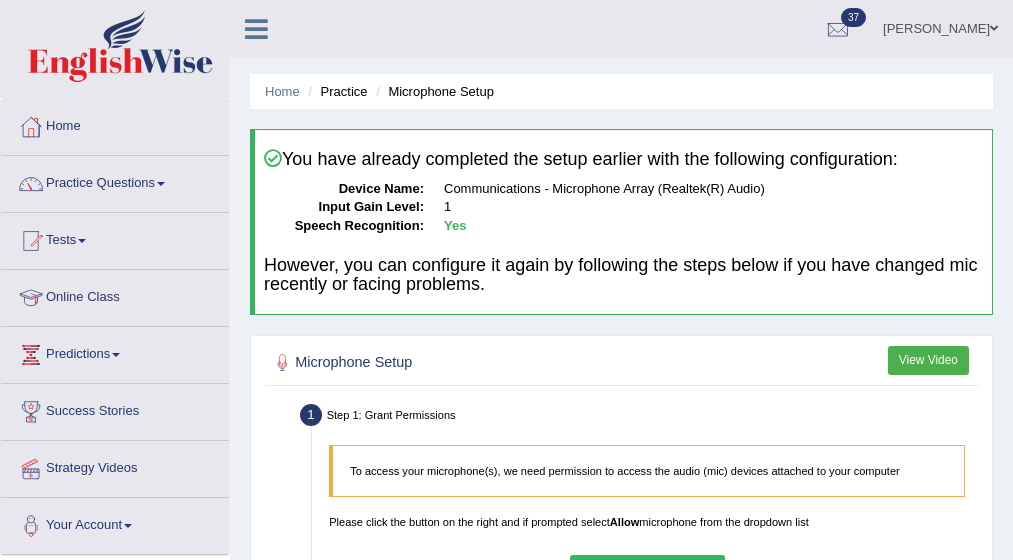 scroll, scrollTop: 0, scrollLeft: 0, axis: both 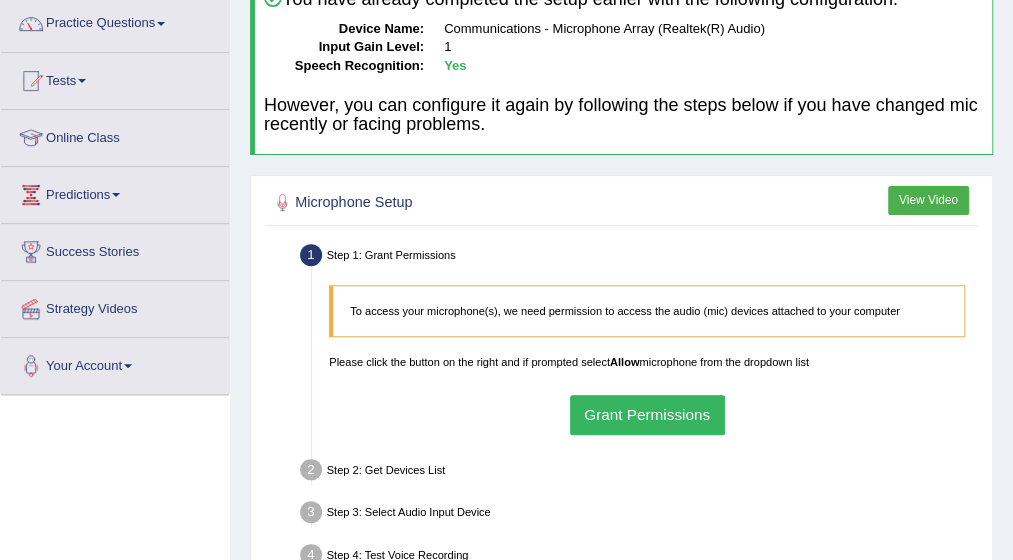 click on "Grant Permissions" at bounding box center (647, 414) 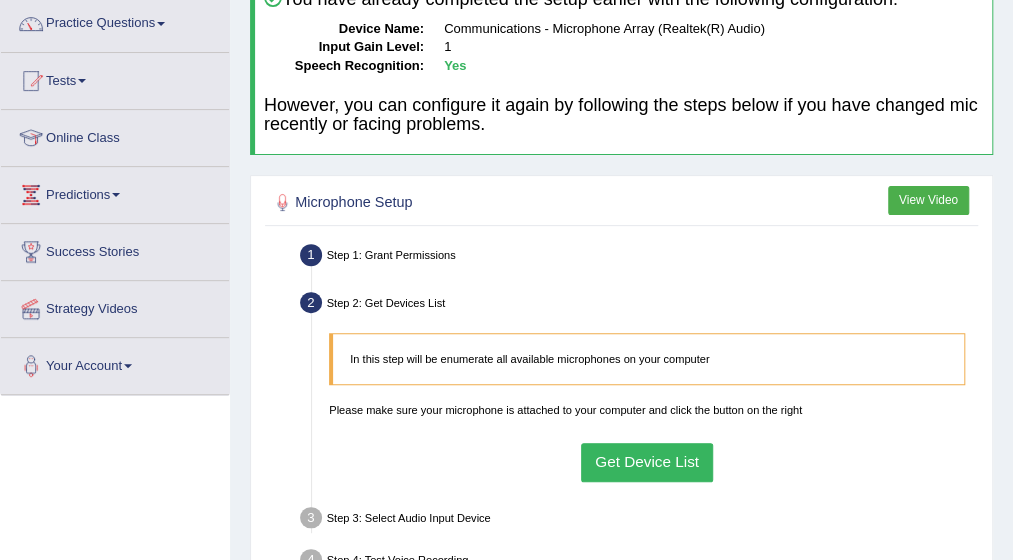 click on "Get Device List" at bounding box center (647, 462) 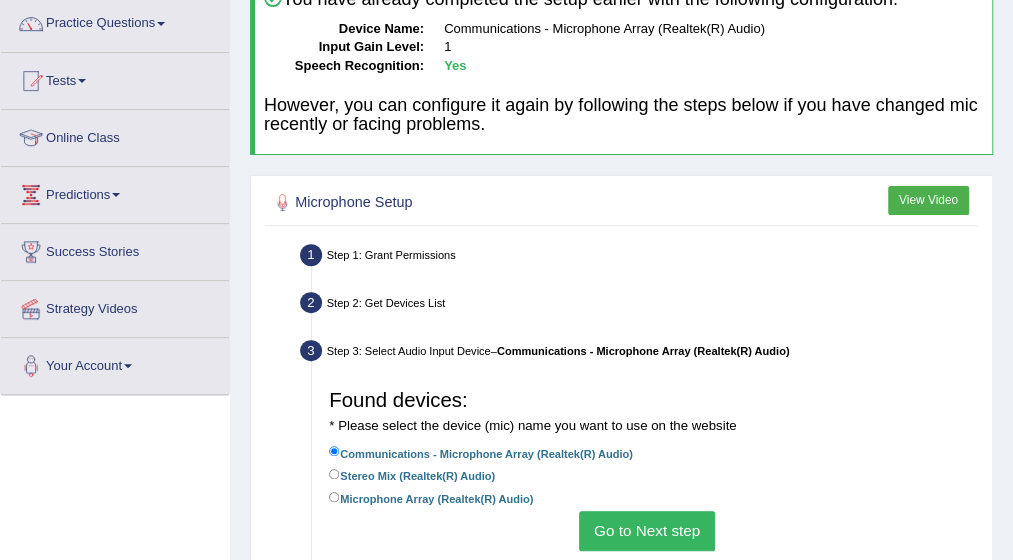 click on "Go to Next step" at bounding box center (646, 530) 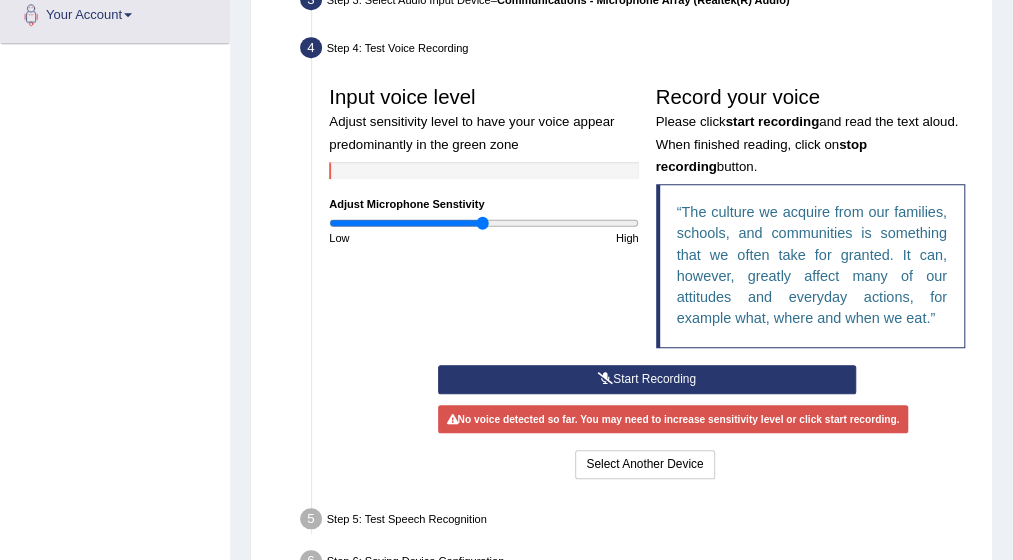 scroll, scrollTop: 520, scrollLeft: 0, axis: vertical 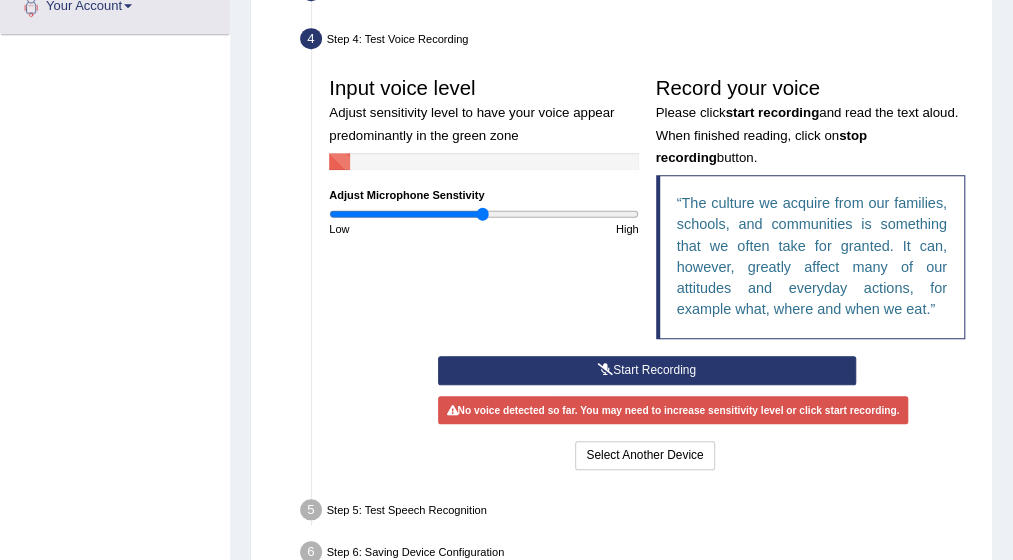 click on "Start Recording" at bounding box center (647, 370) 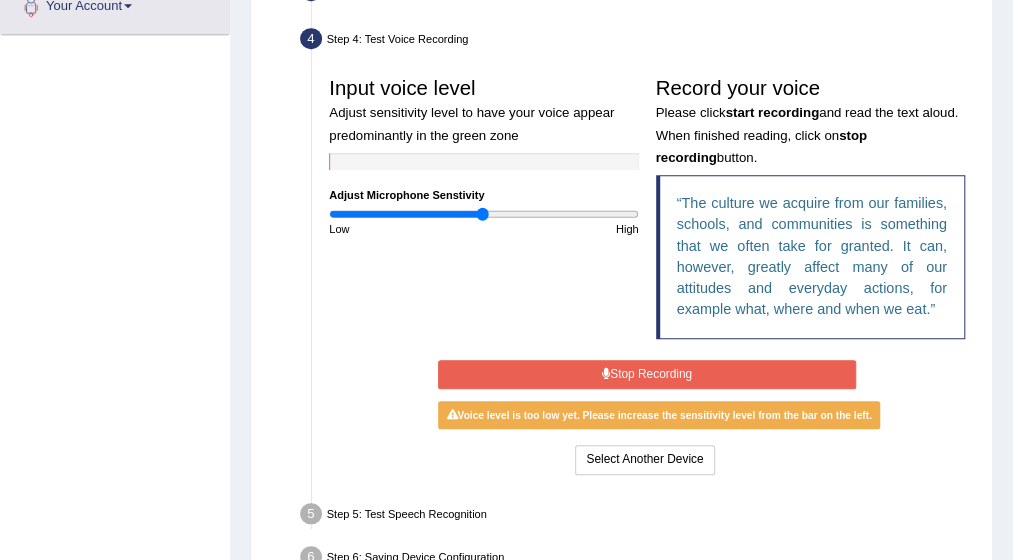 click on "Stop Recording" at bounding box center (647, 374) 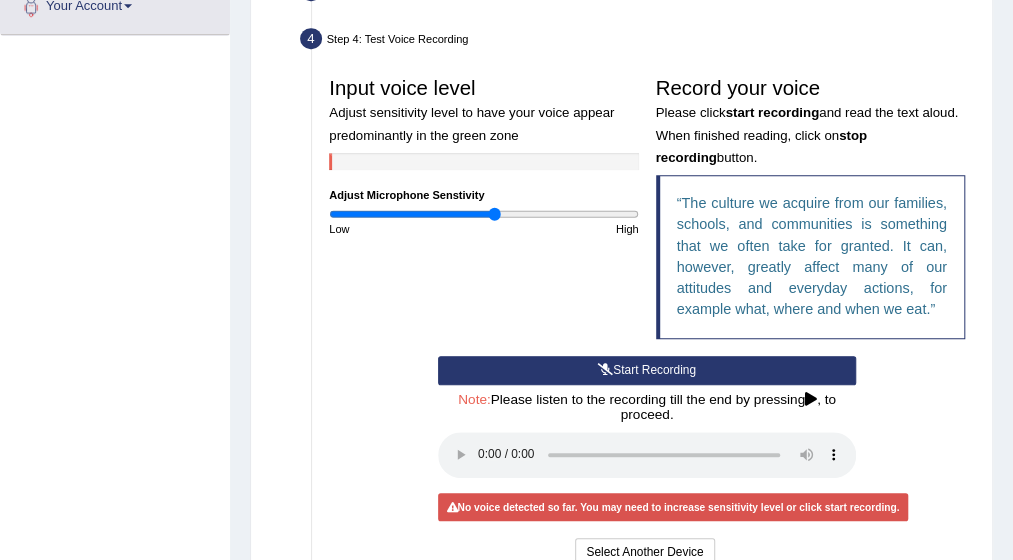 click at bounding box center (483, 214) 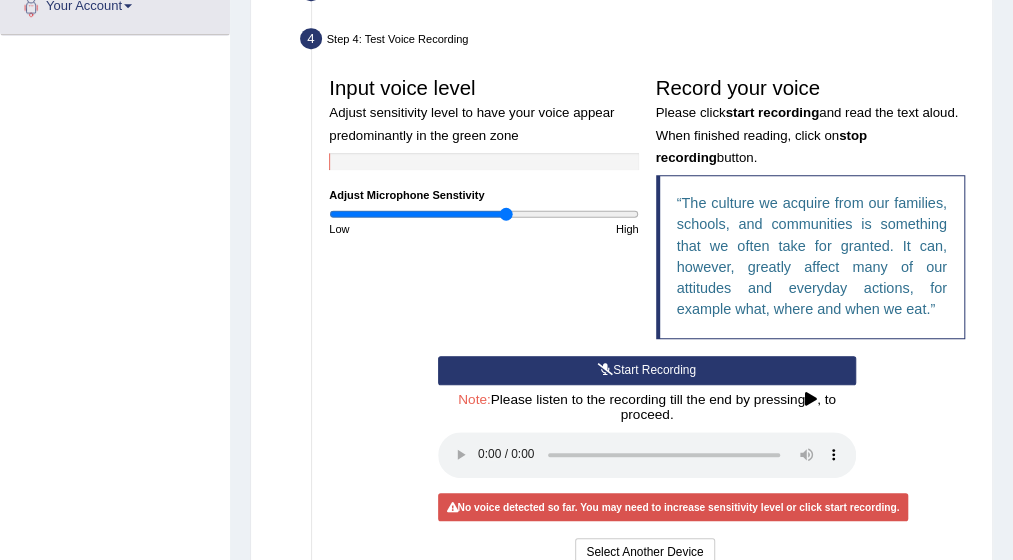 type on "1.16" 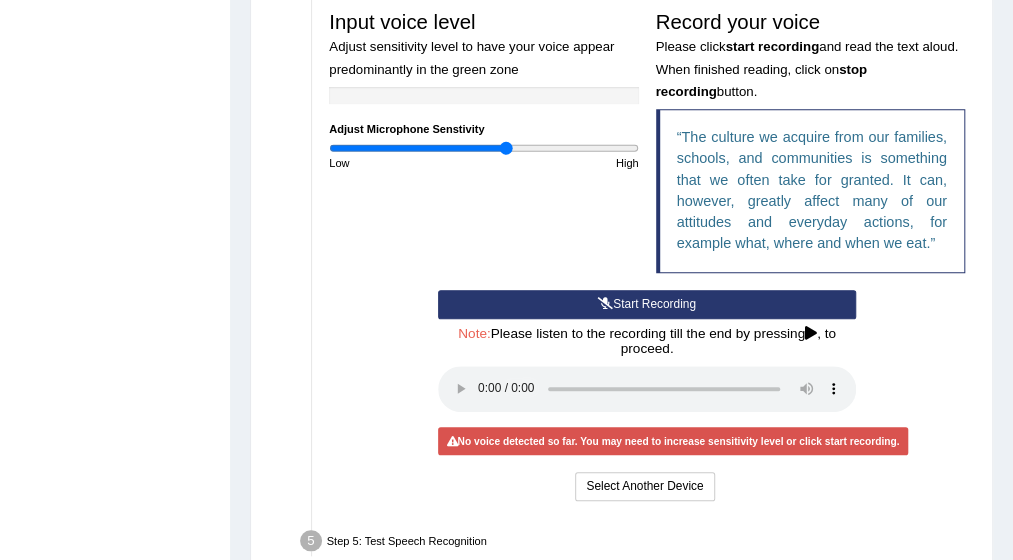 scroll, scrollTop: 600, scrollLeft: 0, axis: vertical 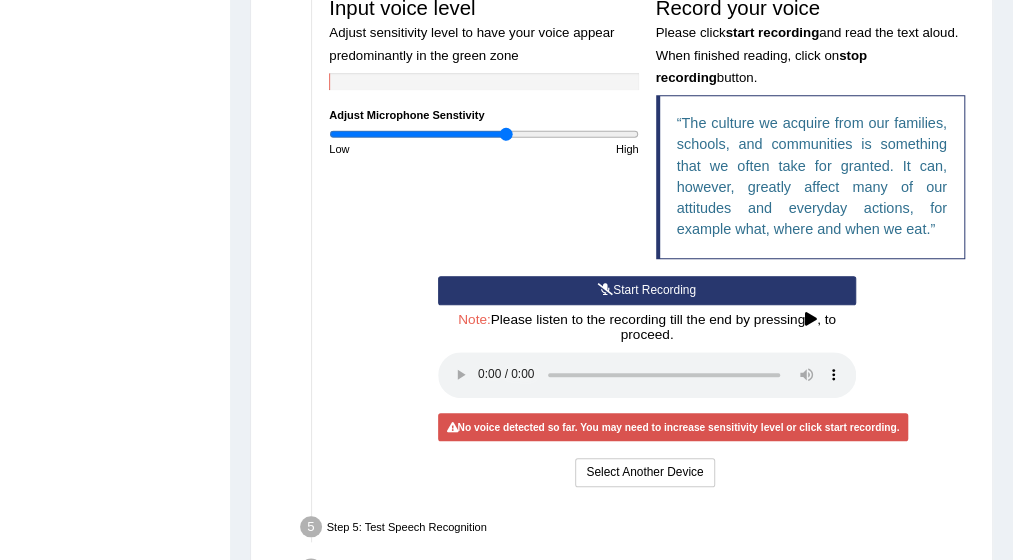 click on "Start Recording" at bounding box center (647, 290) 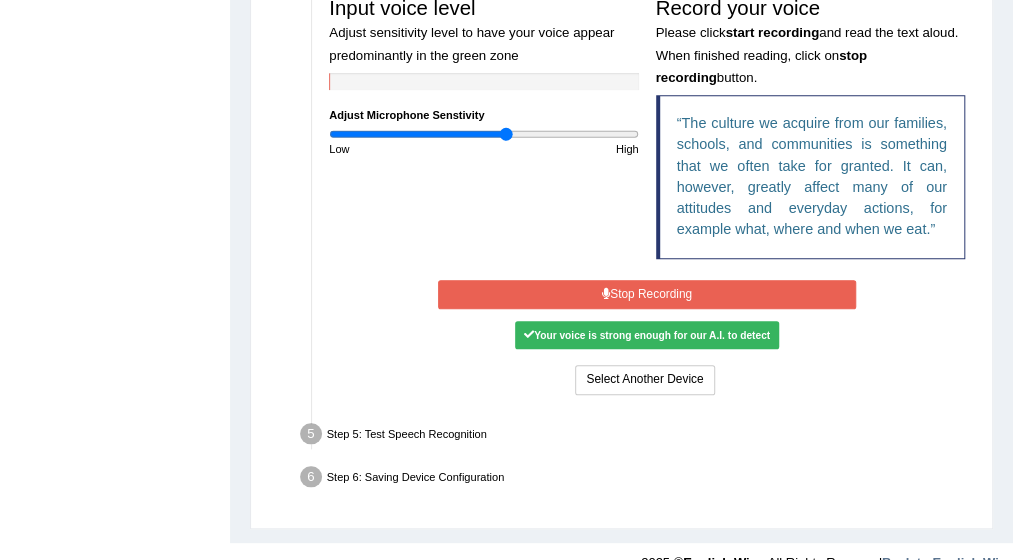 click on "Stop Recording" at bounding box center (647, 294) 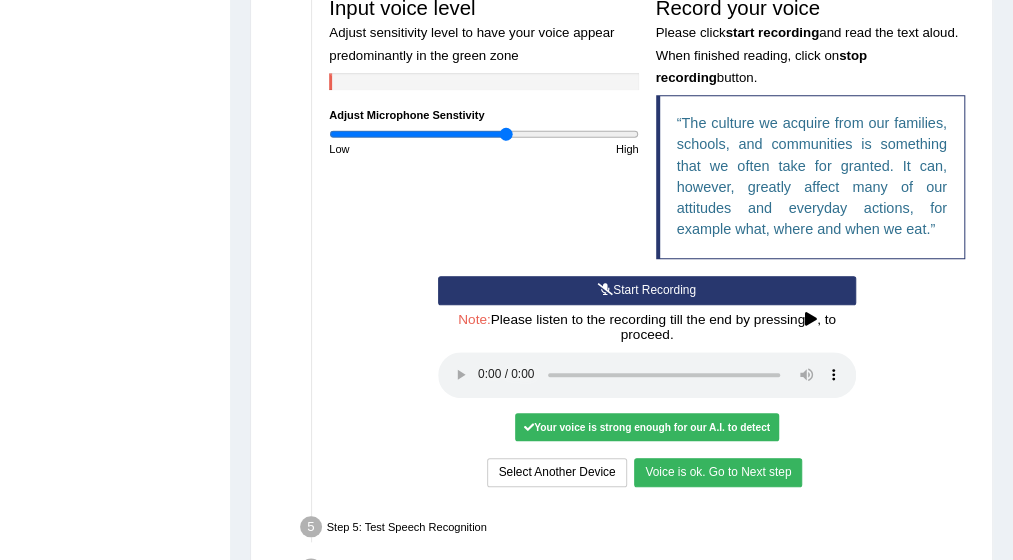click on "Voice is ok. Go to Next step" at bounding box center (718, 472) 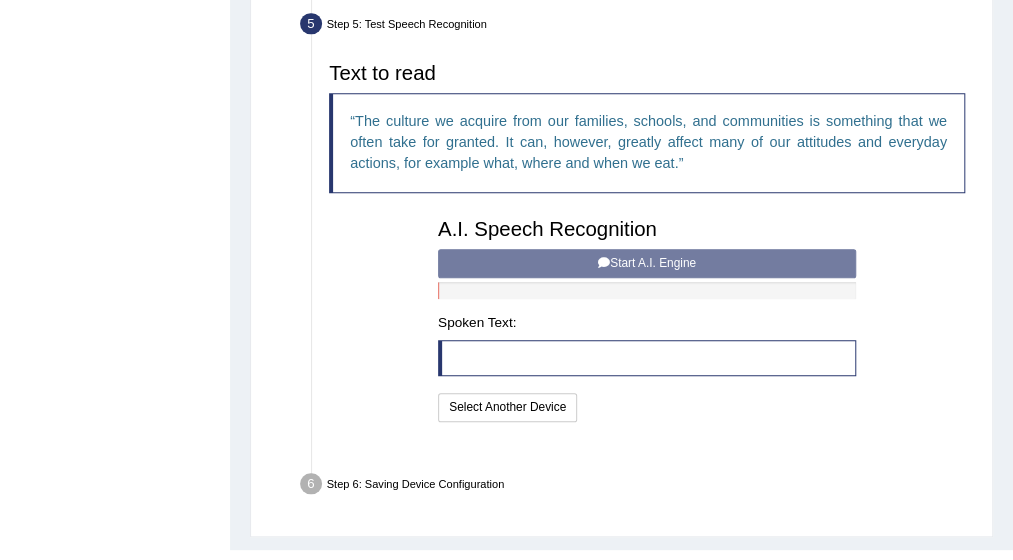 scroll, scrollTop: 596, scrollLeft: 0, axis: vertical 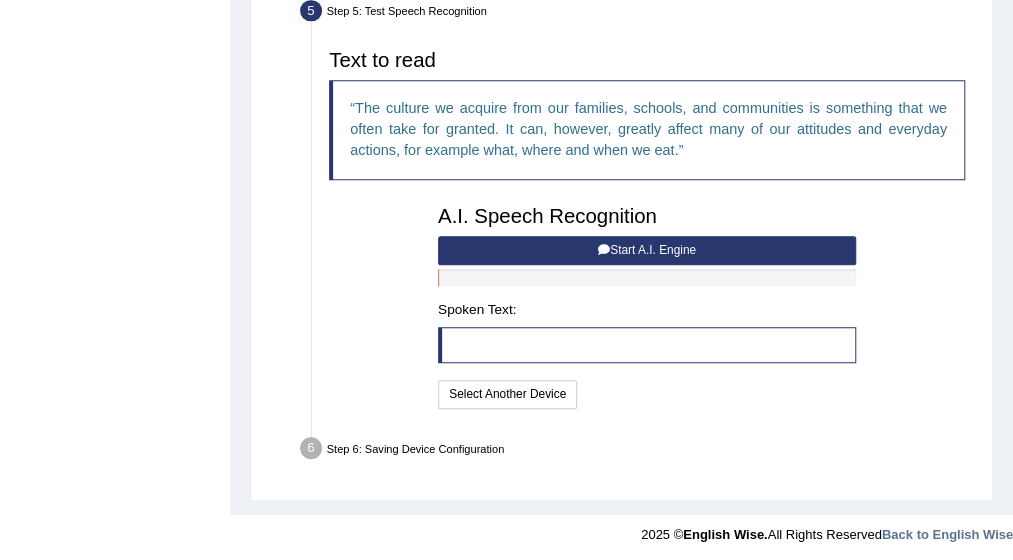 click at bounding box center (604, 250) 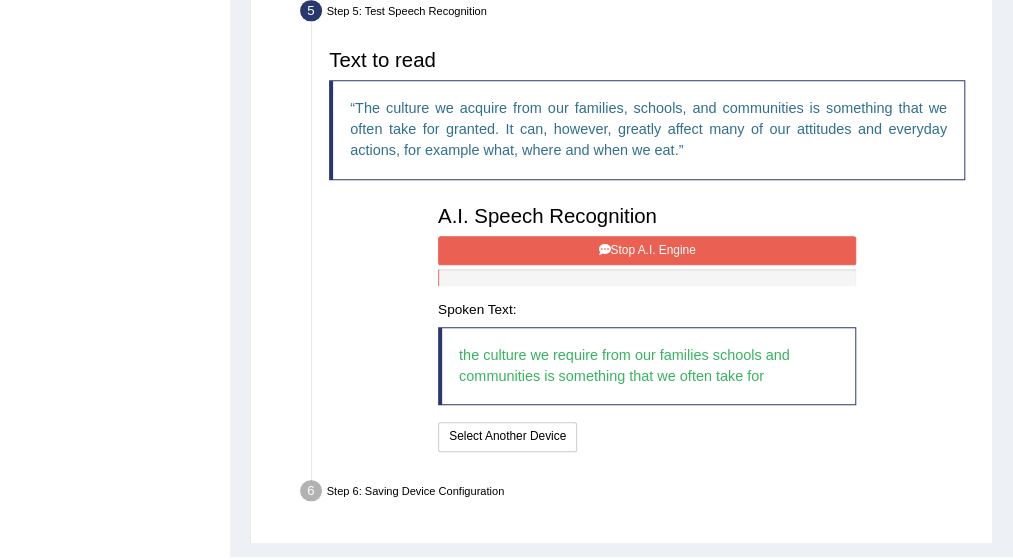 click at bounding box center [604, 250] 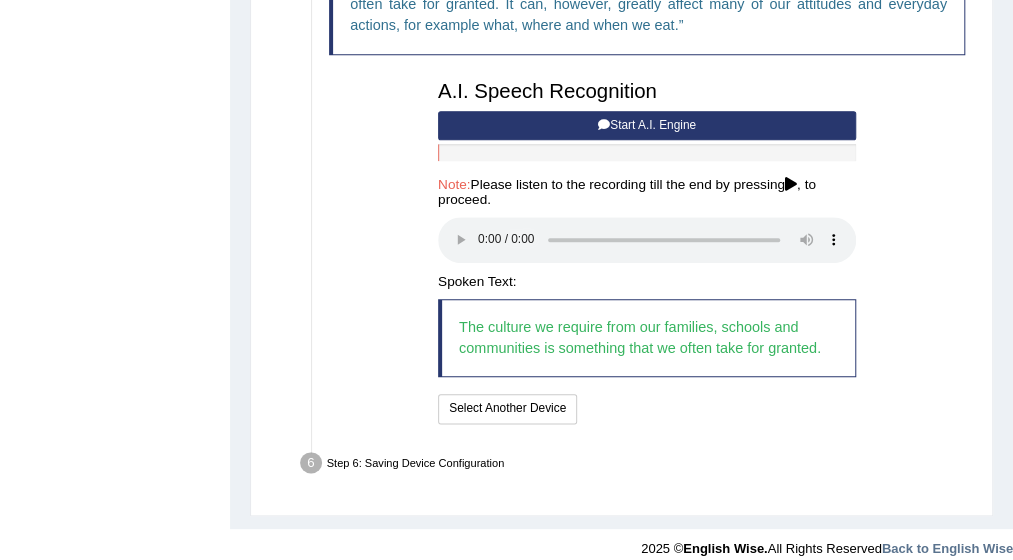 scroll, scrollTop: 736, scrollLeft: 0, axis: vertical 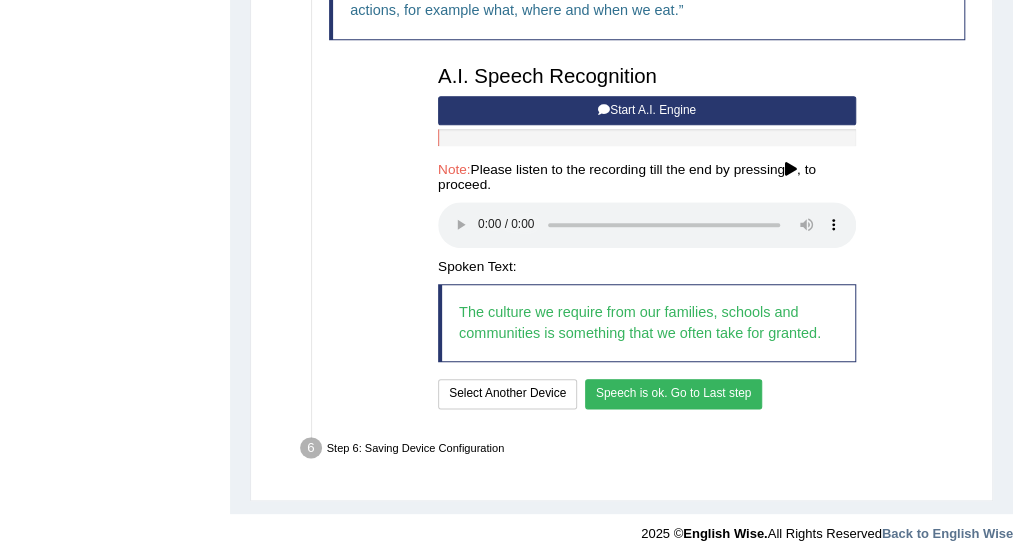 click on "Speech is ok. Go to Last step" at bounding box center [674, 393] 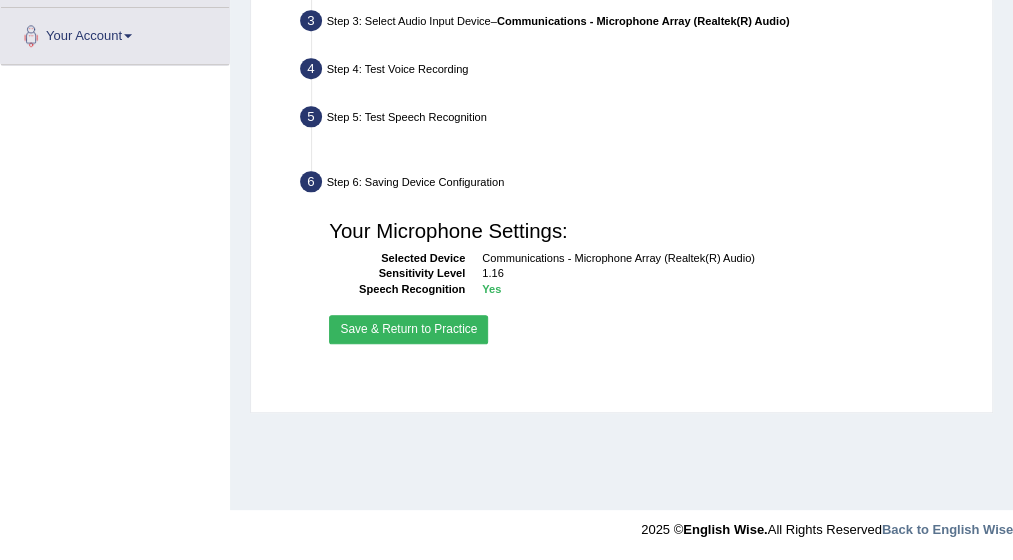 scroll, scrollTop: 490, scrollLeft: 0, axis: vertical 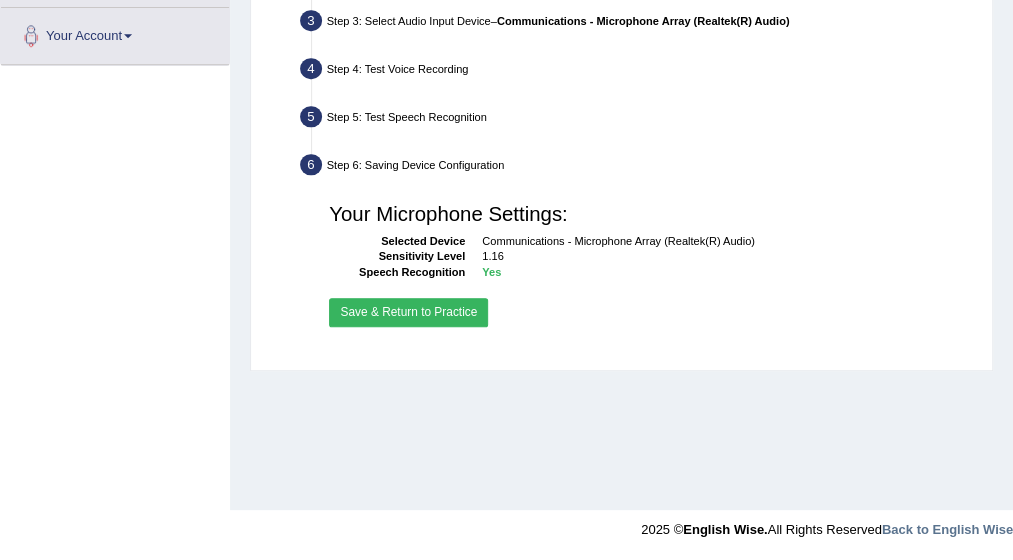 click on "Save & Return to Practice" at bounding box center [408, 312] 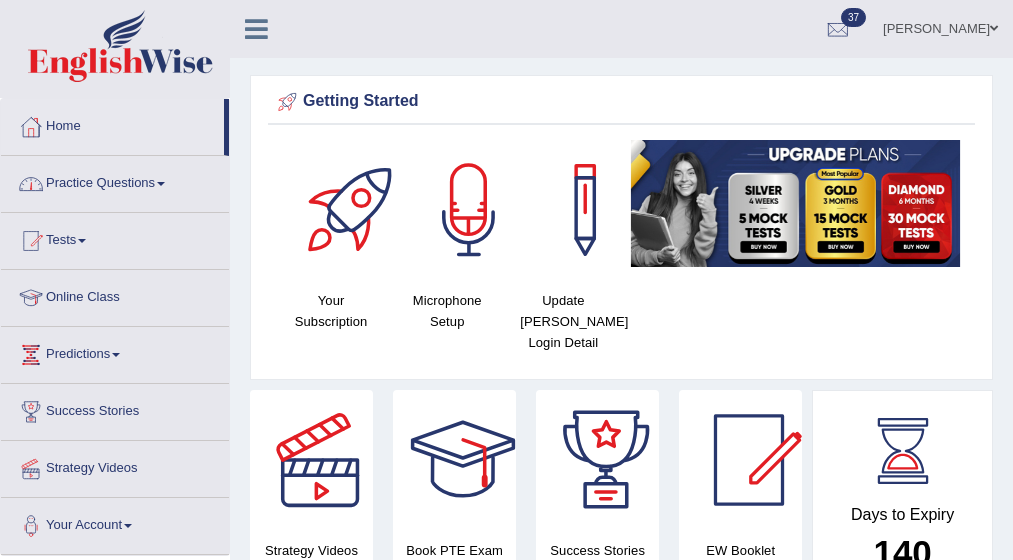 scroll, scrollTop: 0, scrollLeft: 0, axis: both 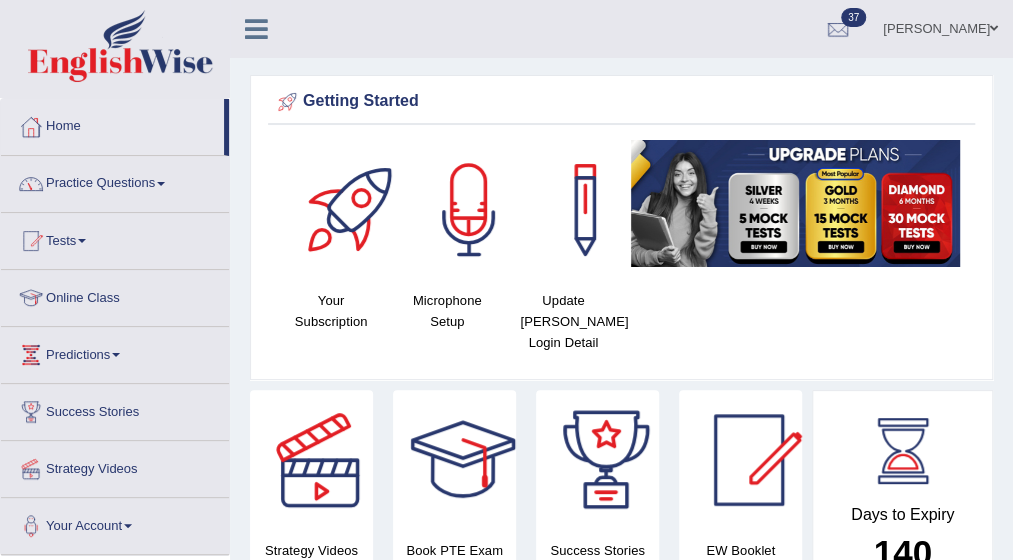 click on "Practice Questions" at bounding box center (115, 181) 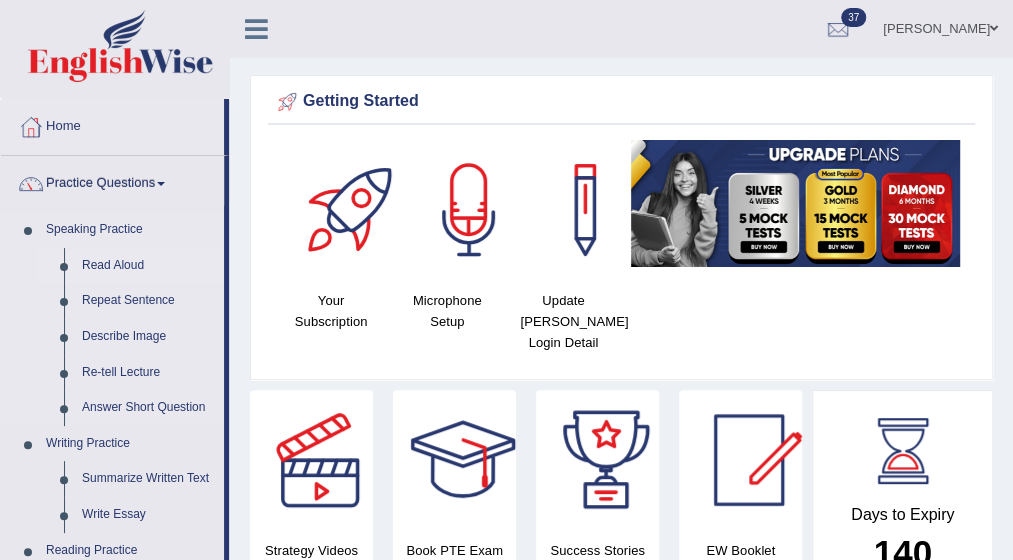 click on "Read Aloud" at bounding box center (148, 266) 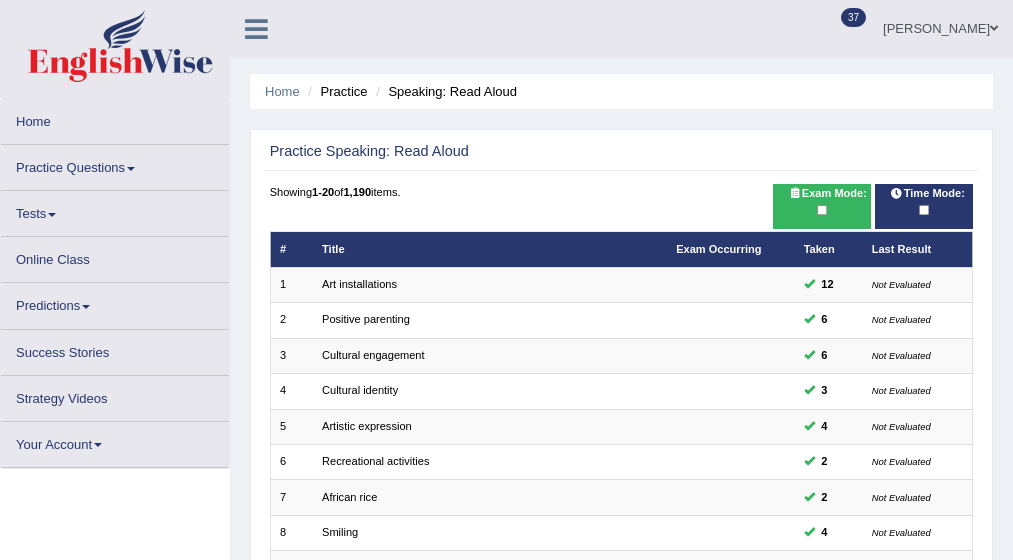 scroll, scrollTop: 0, scrollLeft: 0, axis: both 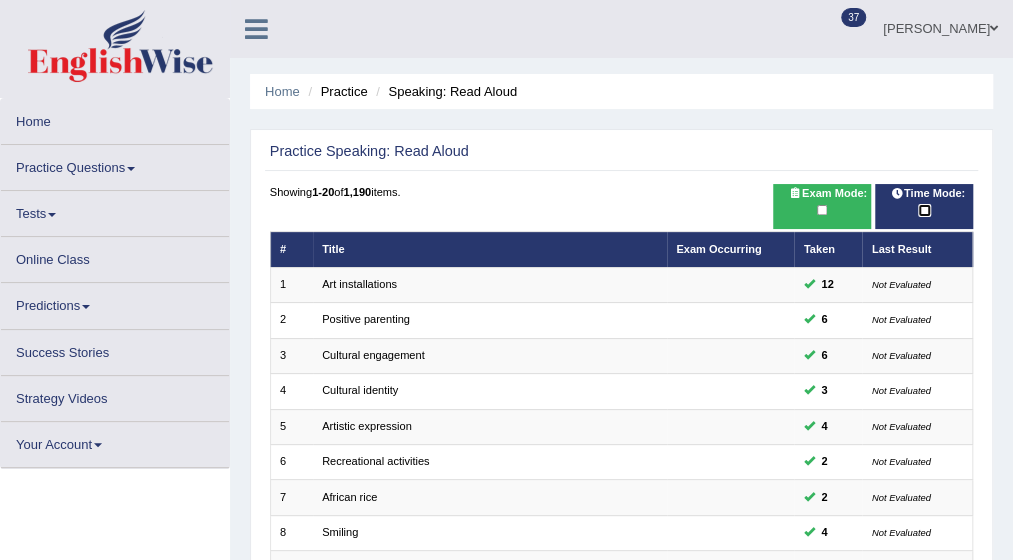 click at bounding box center (924, 210) 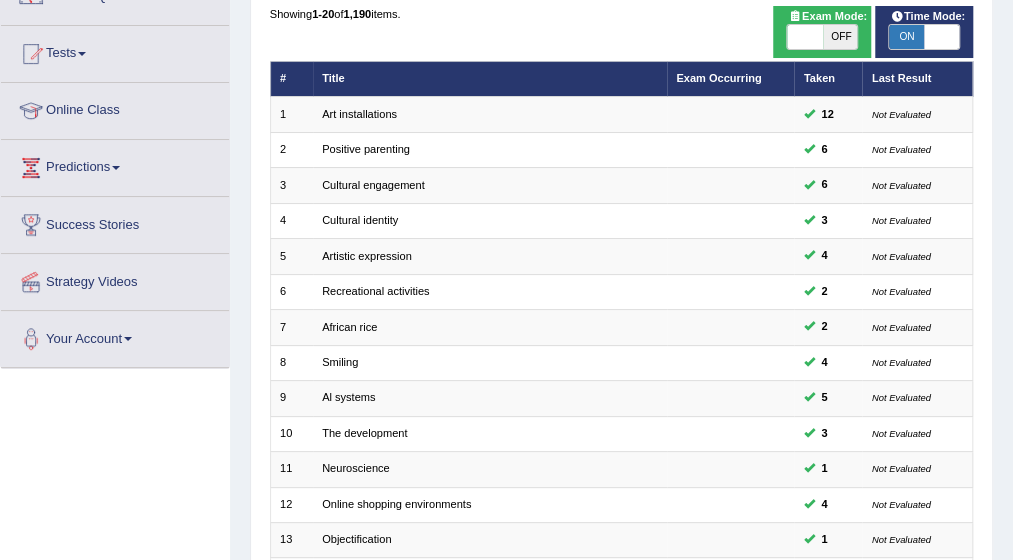 scroll, scrollTop: 200, scrollLeft: 0, axis: vertical 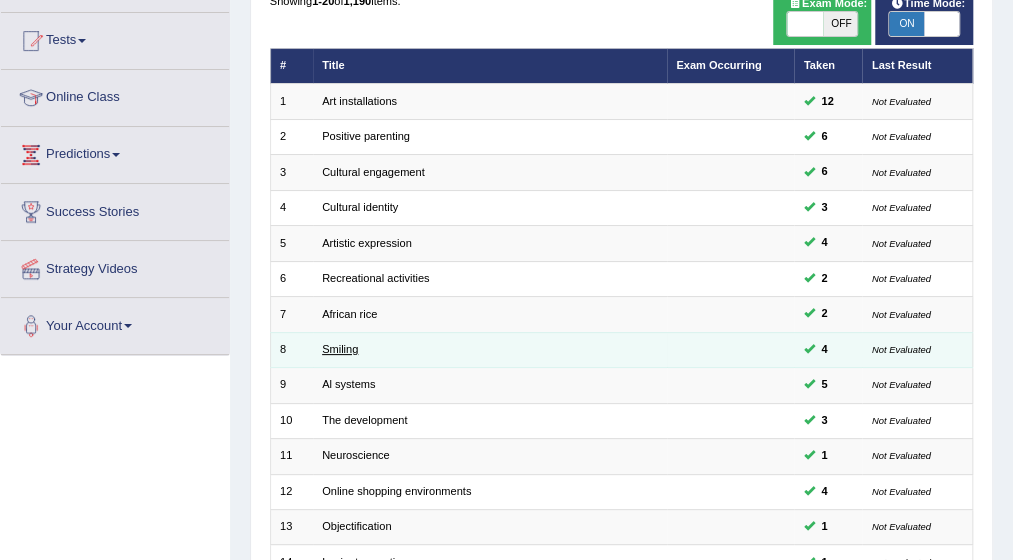 click on "Smiling" at bounding box center [340, 349] 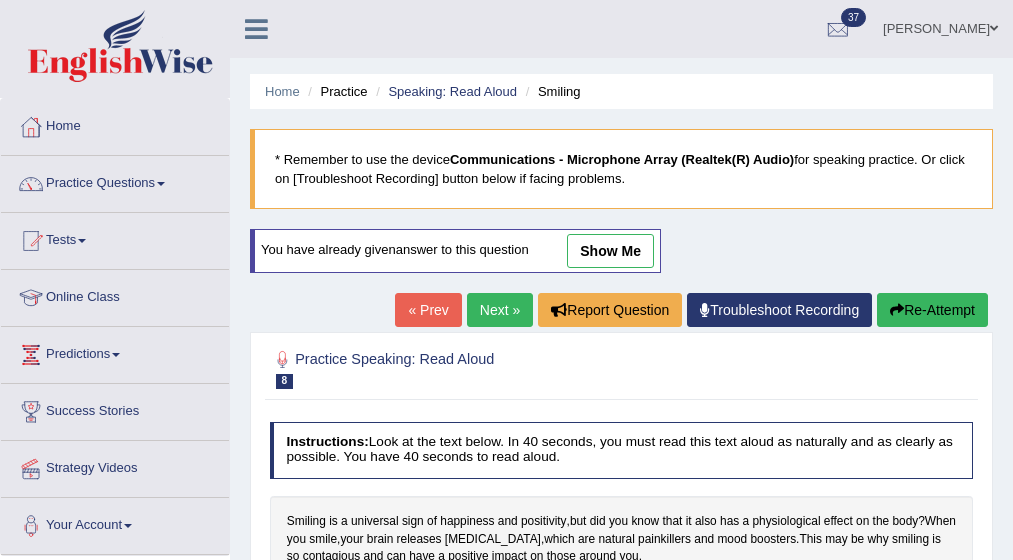 scroll, scrollTop: 0, scrollLeft: 0, axis: both 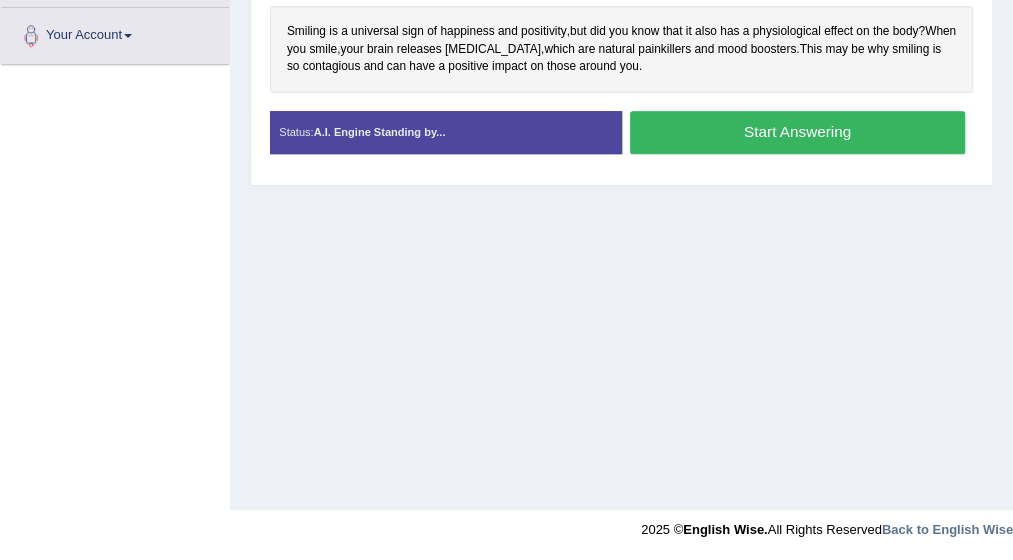 click on "Status:  A.I. Engine Standing by..." at bounding box center [446, 133] 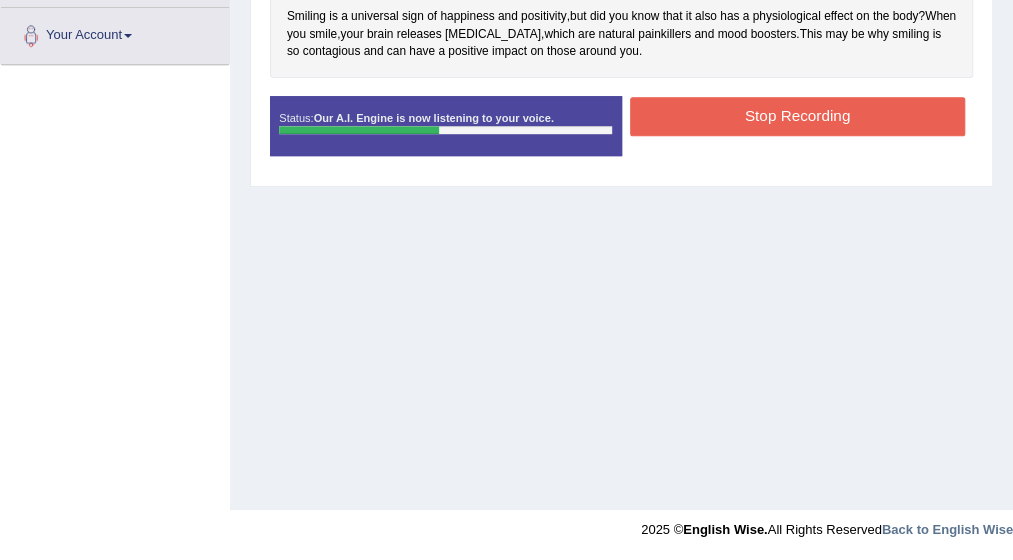 click on "Stop Recording" at bounding box center (797, 116) 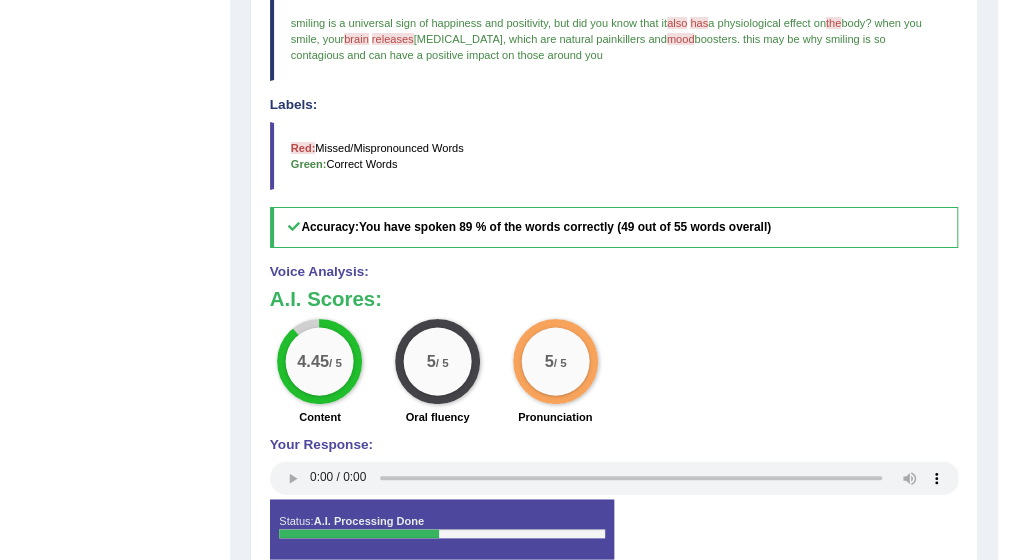 scroll, scrollTop: 650, scrollLeft: 0, axis: vertical 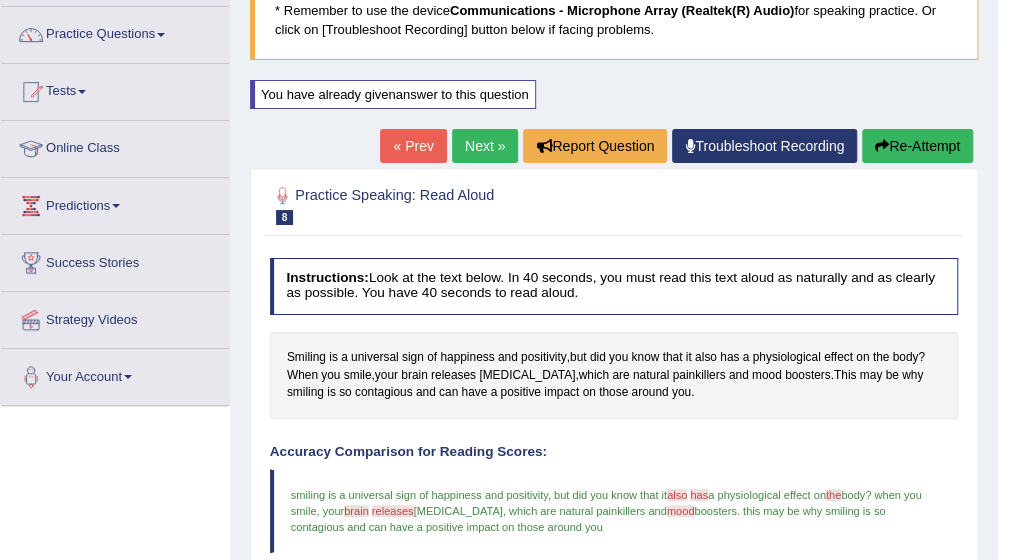 click on "Next »" at bounding box center [485, 146] 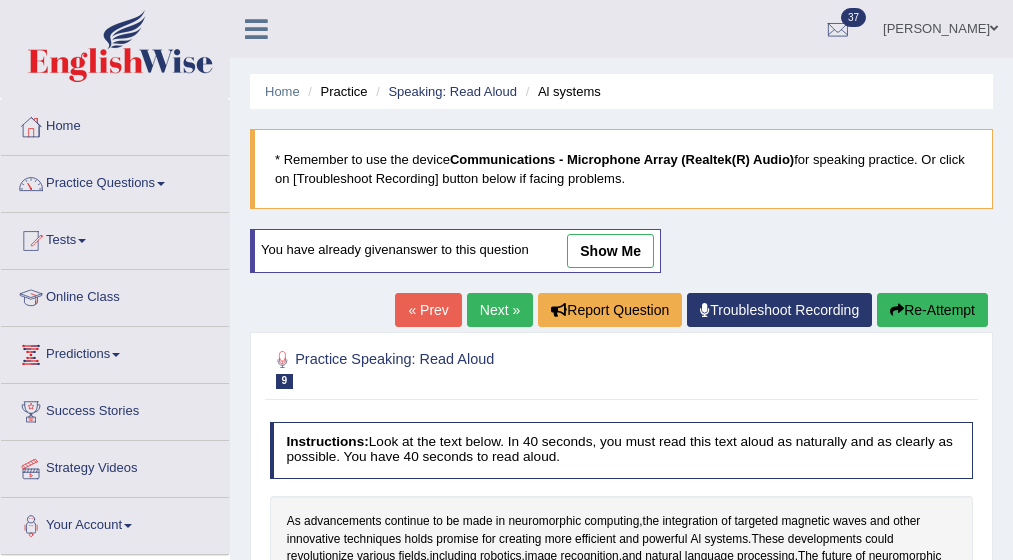 scroll, scrollTop: 0, scrollLeft: 0, axis: both 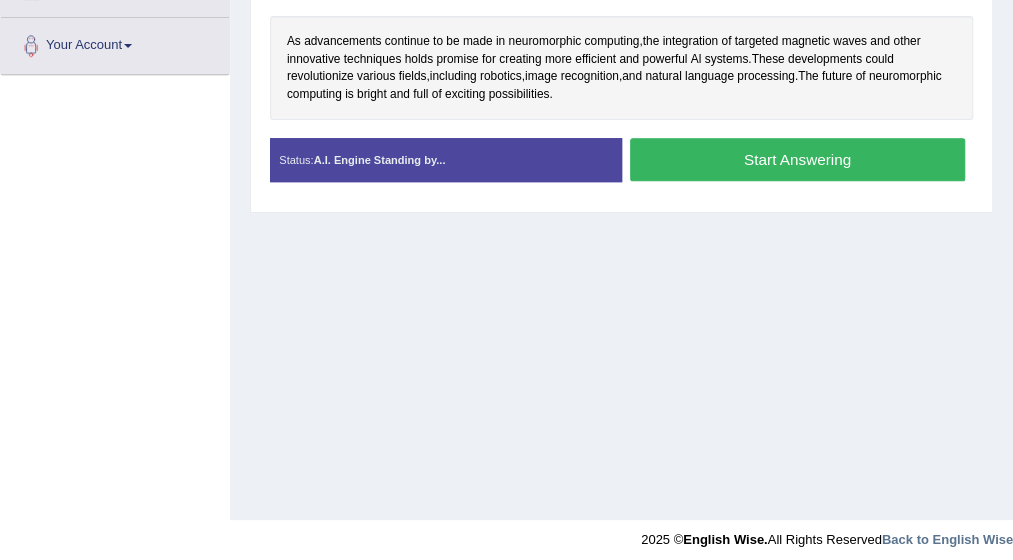 click on "Start Answering" at bounding box center [797, 159] 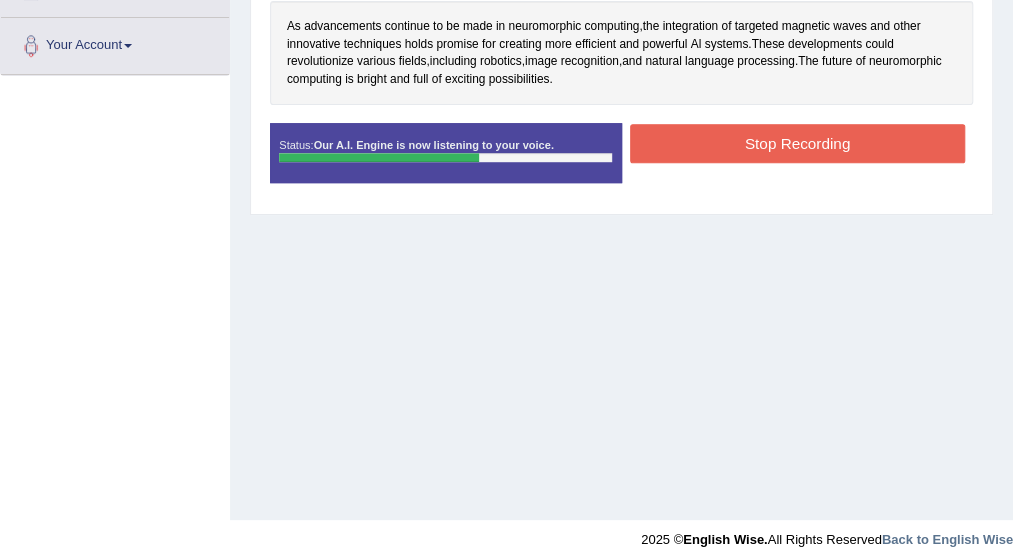 click on "Stop Recording" at bounding box center [797, 143] 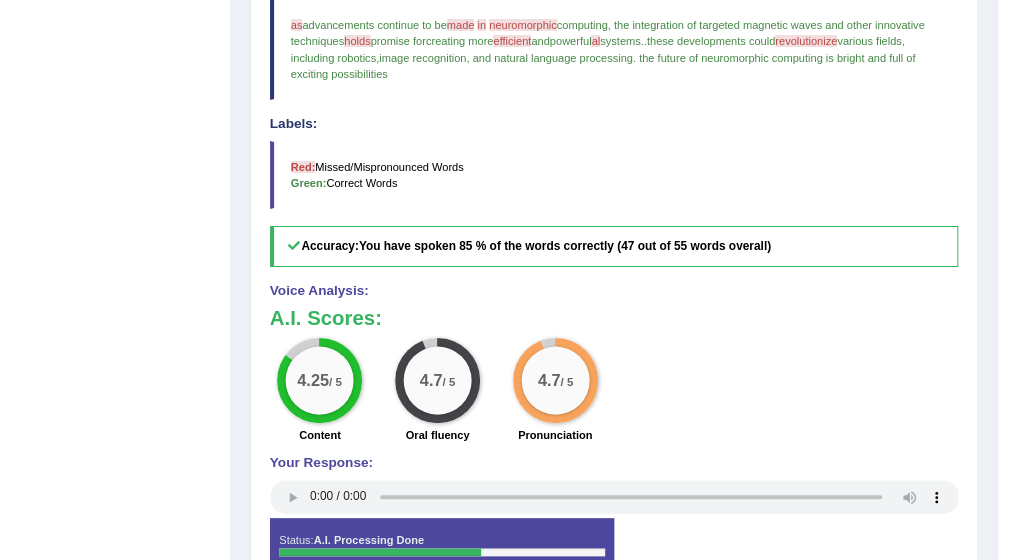 scroll, scrollTop: 640, scrollLeft: 0, axis: vertical 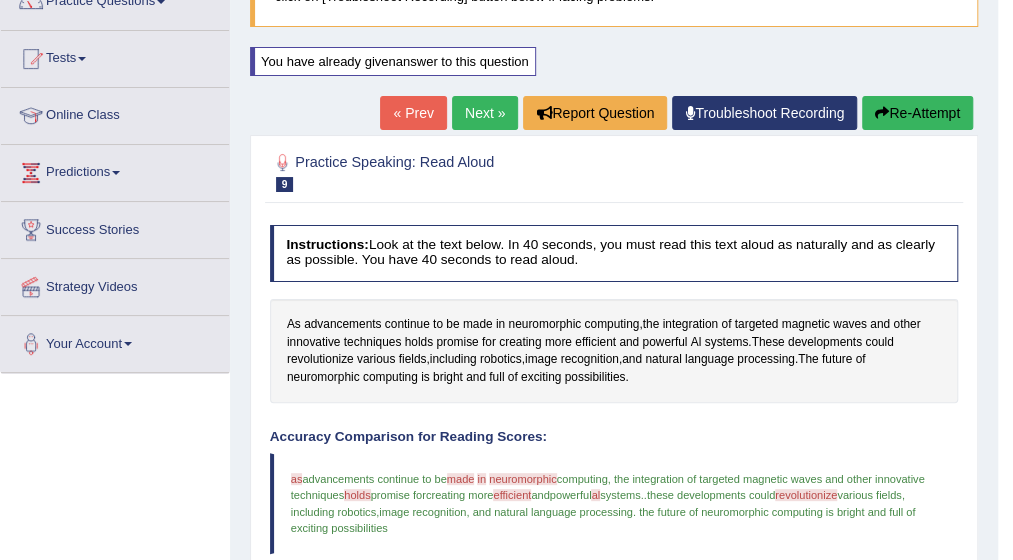 click on "Next »" at bounding box center [485, 113] 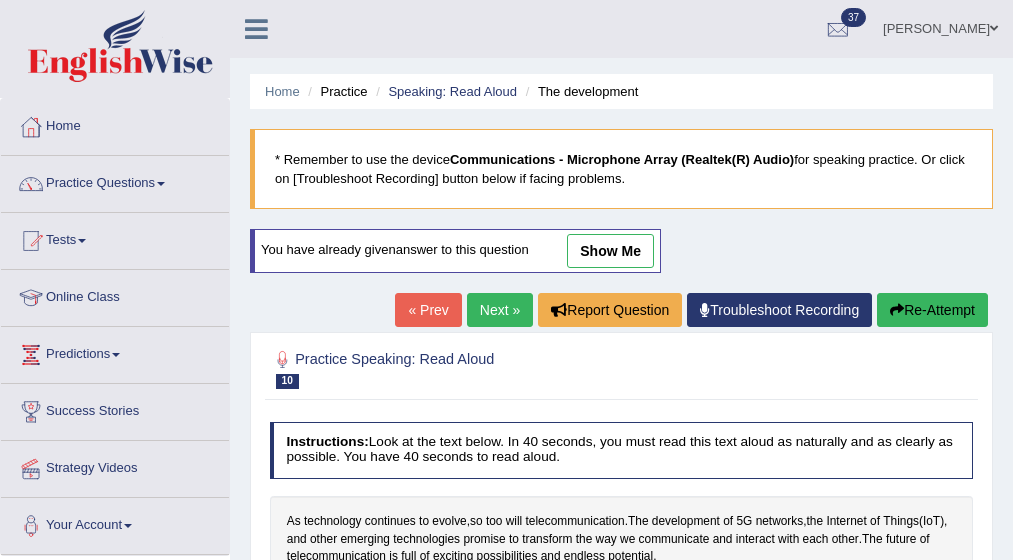 scroll, scrollTop: 490, scrollLeft: 0, axis: vertical 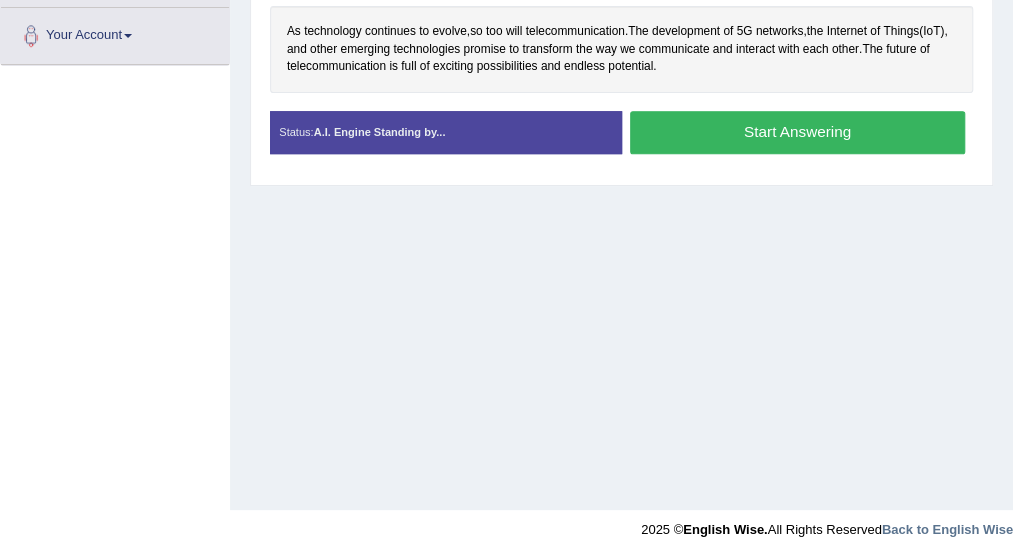 click on "Start Answering" at bounding box center (797, 132) 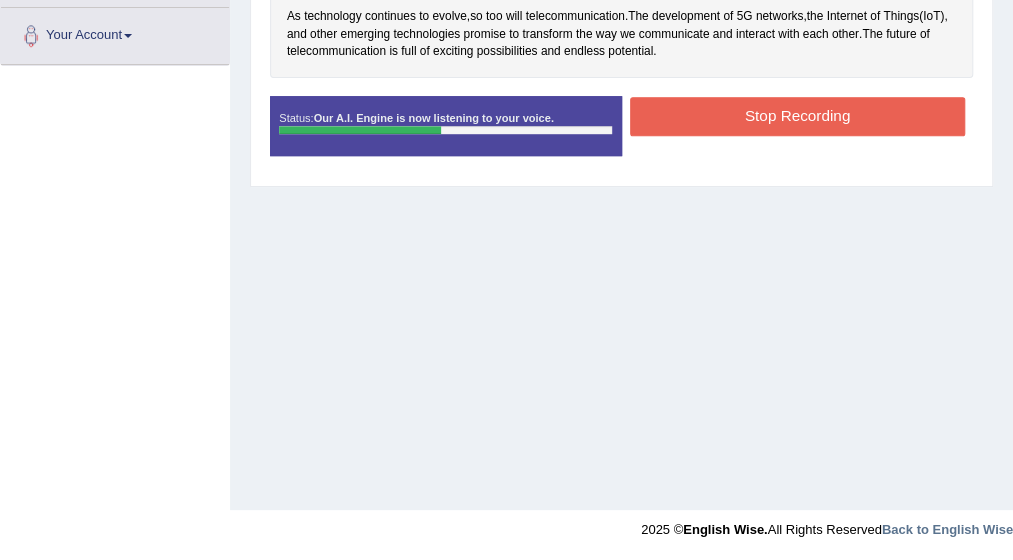 click on "Stop Recording" at bounding box center (797, 116) 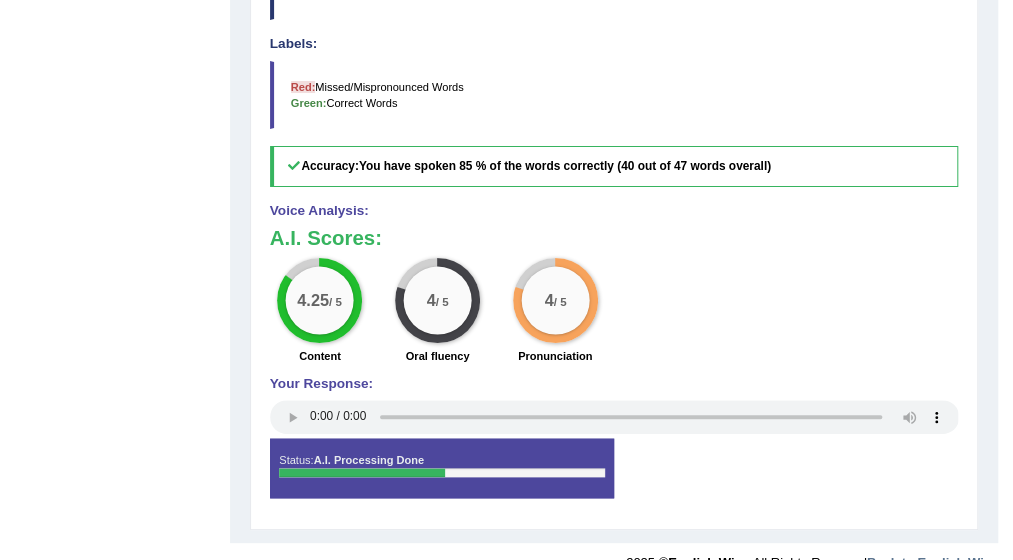 scroll, scrollTop: 690, scrollLeft: 0, axis: vertical 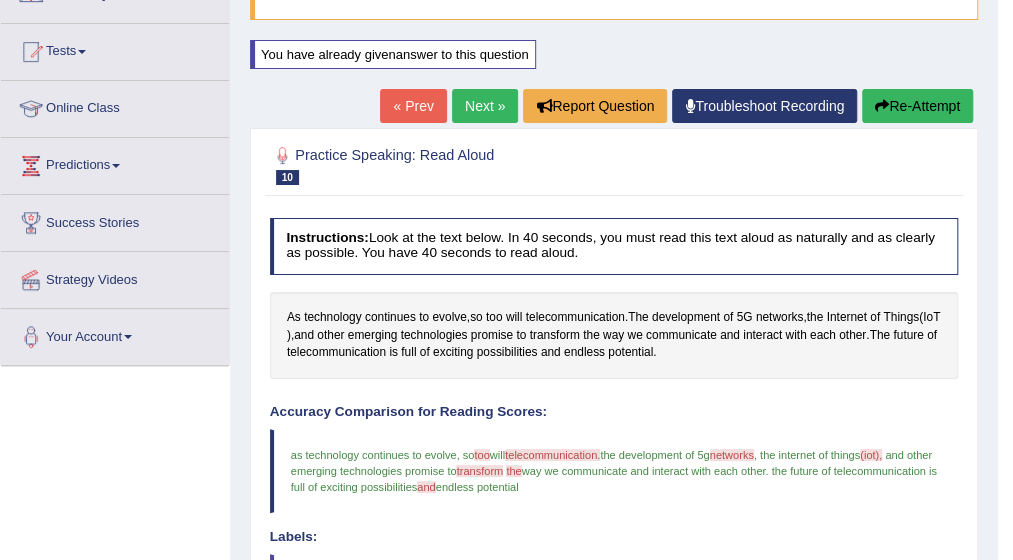 click on "Next »" at bounding box center (485, 106) 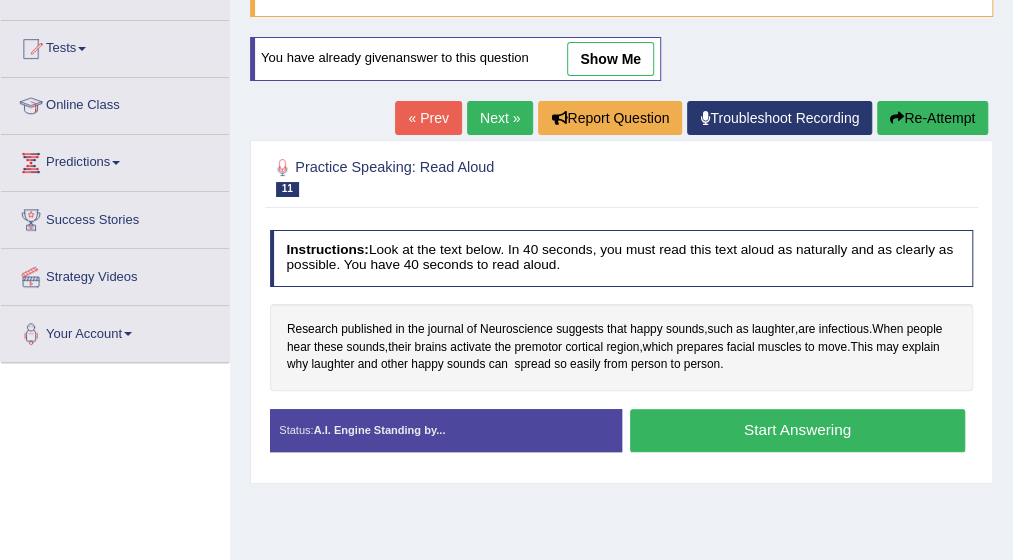scroll, scrollTop: 280, scrollLeft: 0, axis: vertical 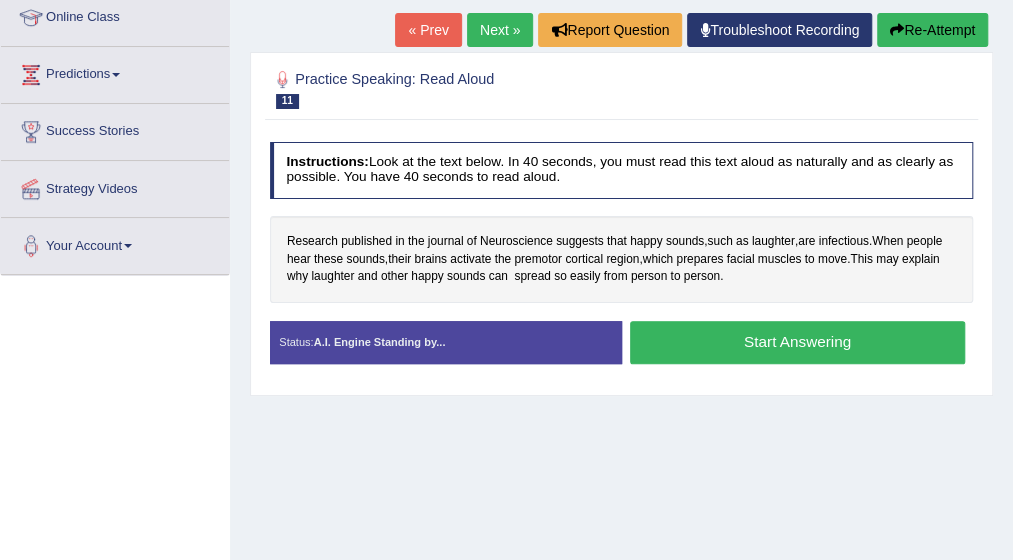 click on "Start Answering" at bounding box center [797, 342] 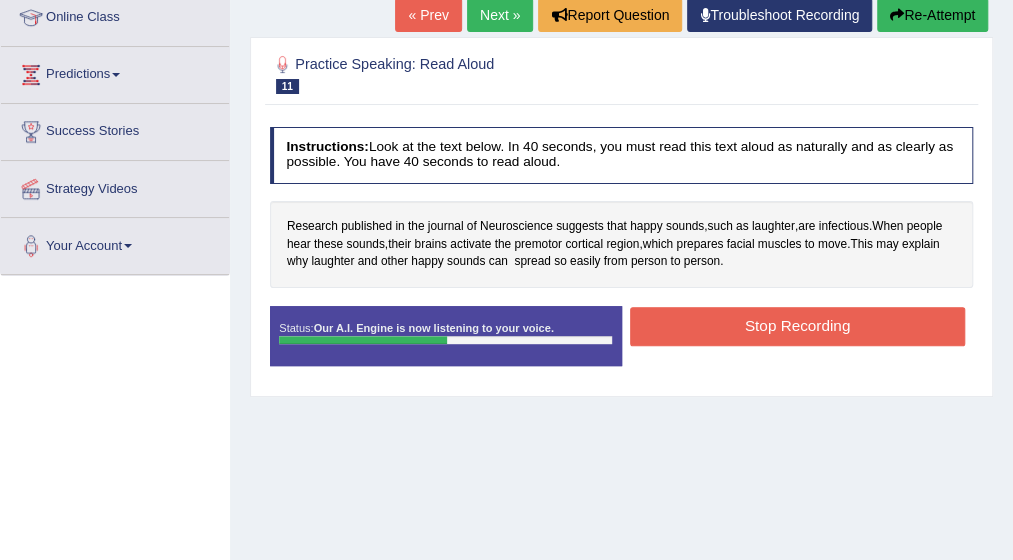 click on "Stop Recording" at bounding box center (797, 326) 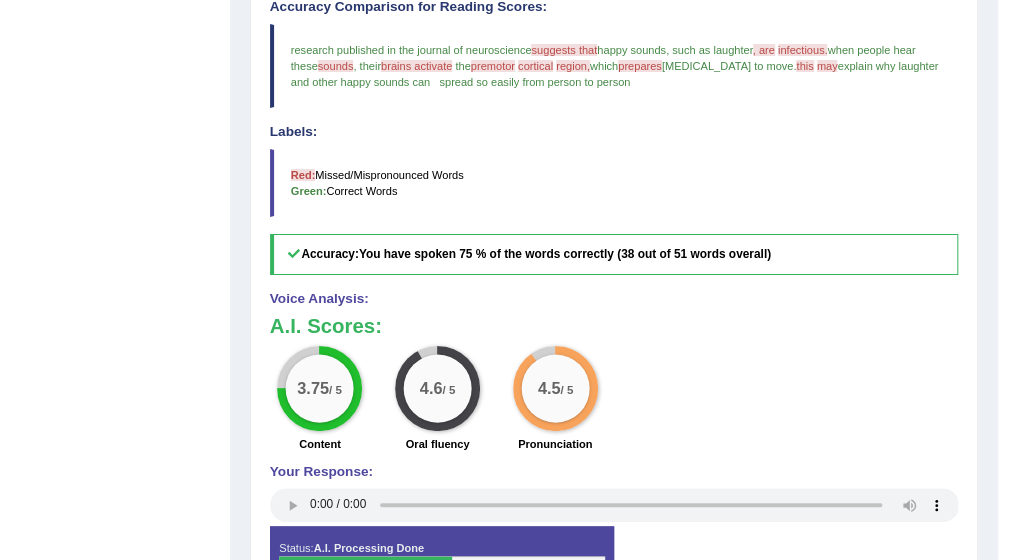 scroll, scrollTop: 600, scrollLeft: 0, axis: vertical 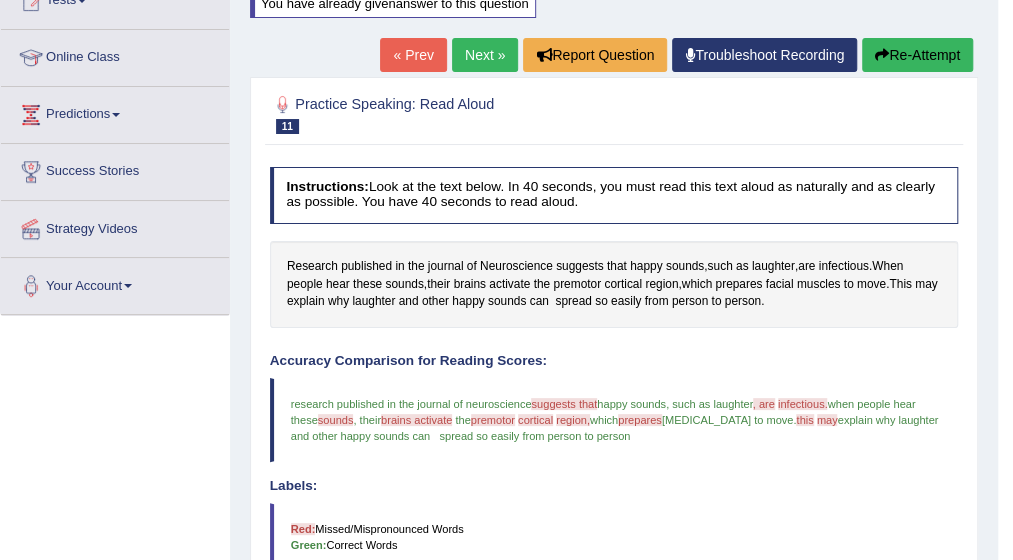 click on "Re-Attempt" at bounding box center (917, 55) 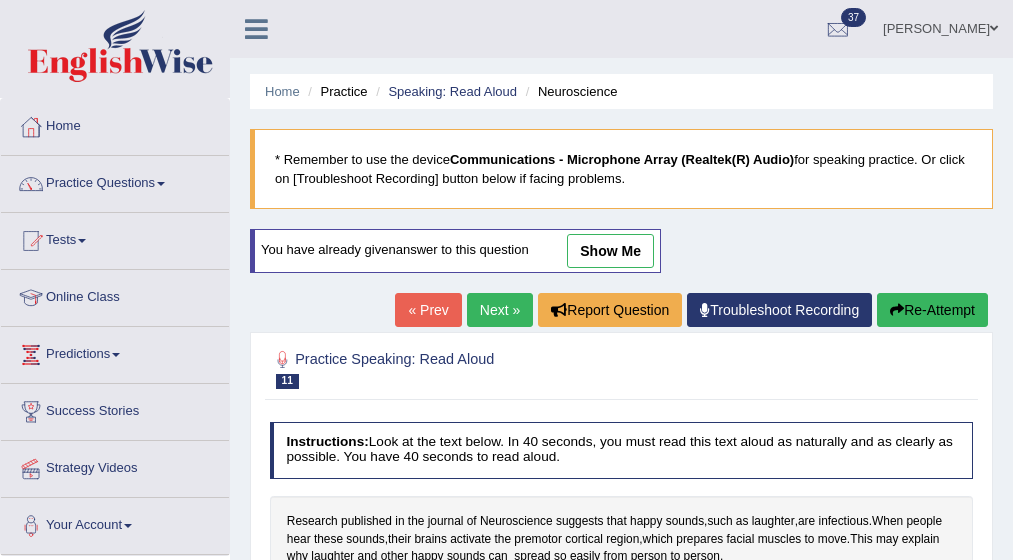 scroll, scrollTop: 276, scrollLeft: 0, axis: vertical 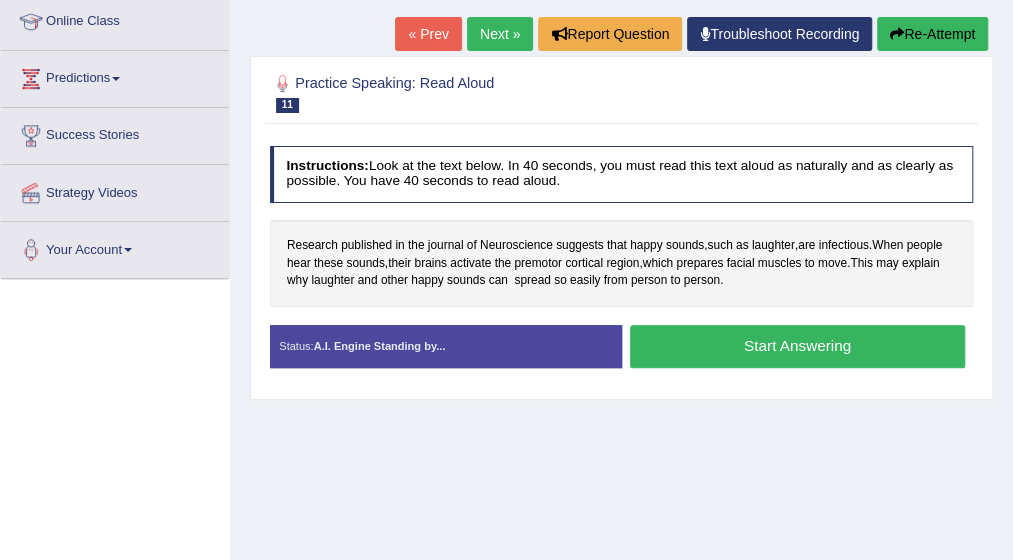 click on "Start Answering" at bounding box center [797, 346] 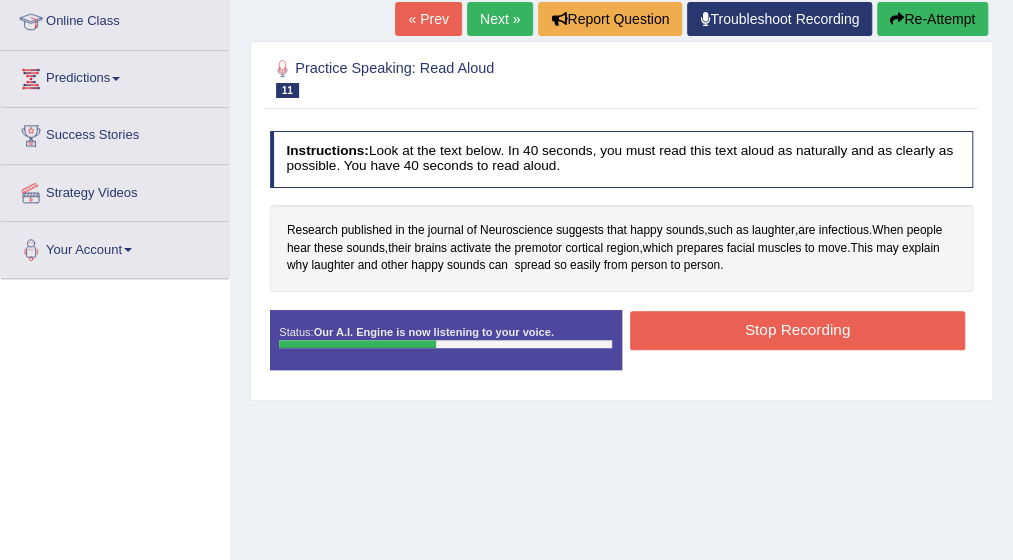click on "Stop Recording" at bounding box center (797, 330) 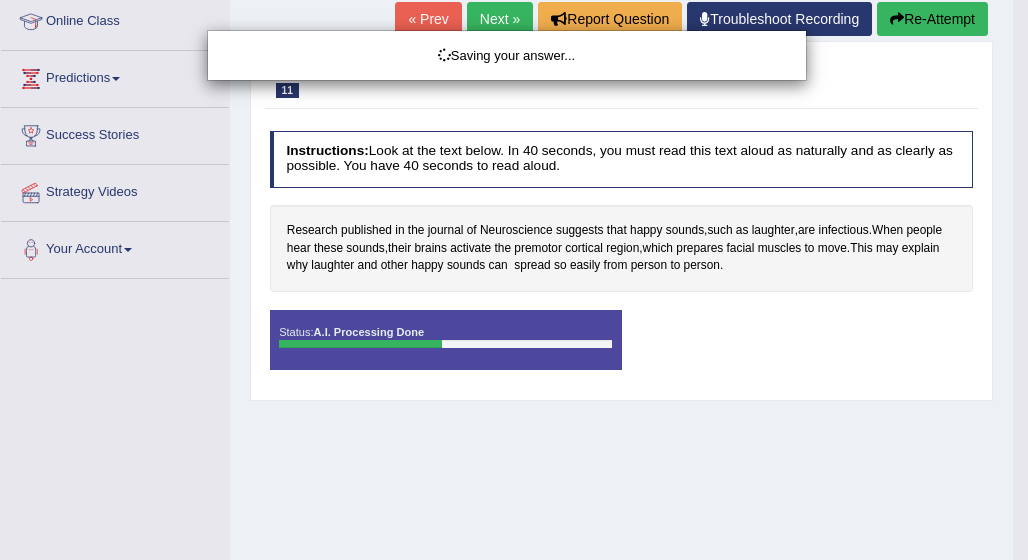 drag, startPoint x: 1024, startPoint y: 549, endPoint x: 973, endPoint y: 575, distance: 57.245087 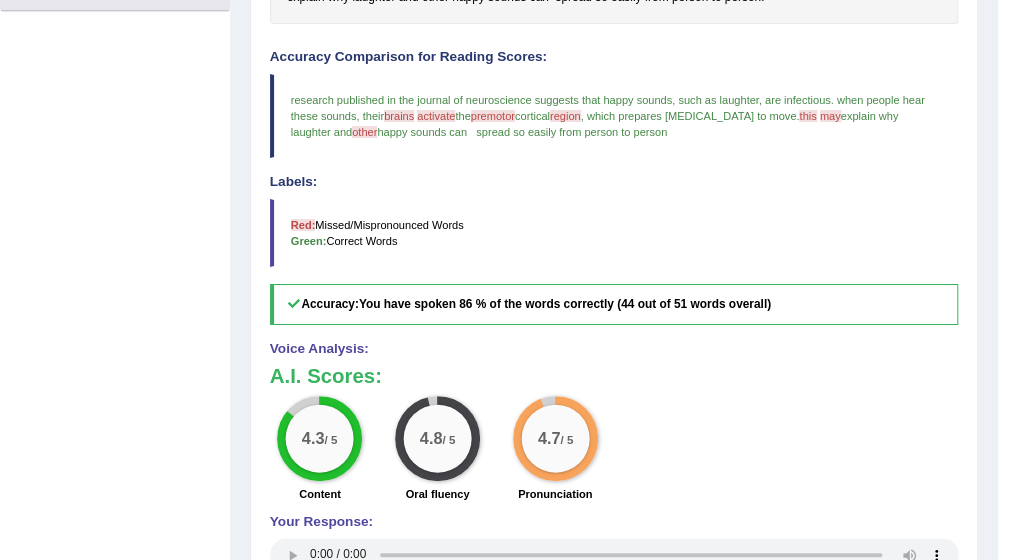 scroll, scrollTop: 556, scrollLeft: 0, axis: vertical 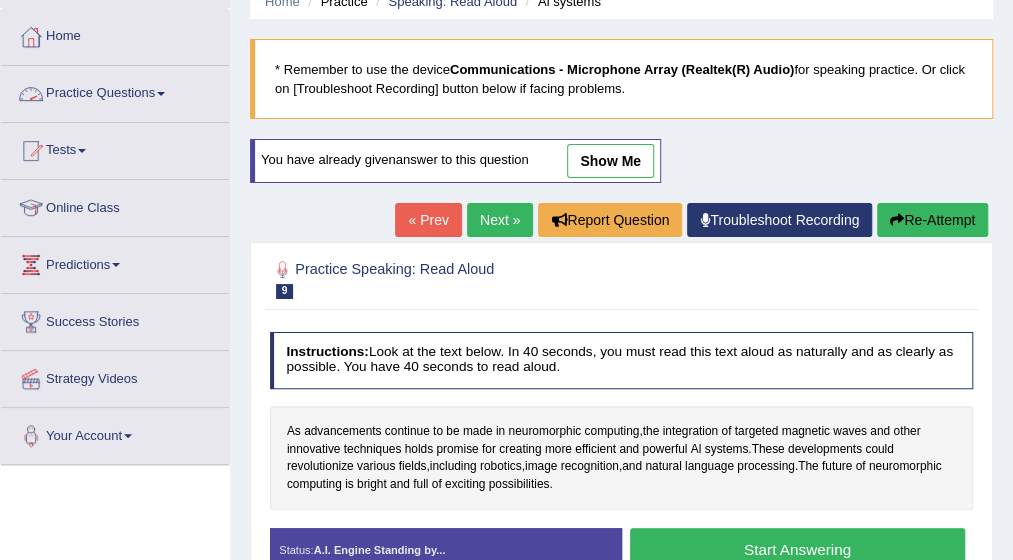 click on "Practice Questions" at bounding box center (115, 91) 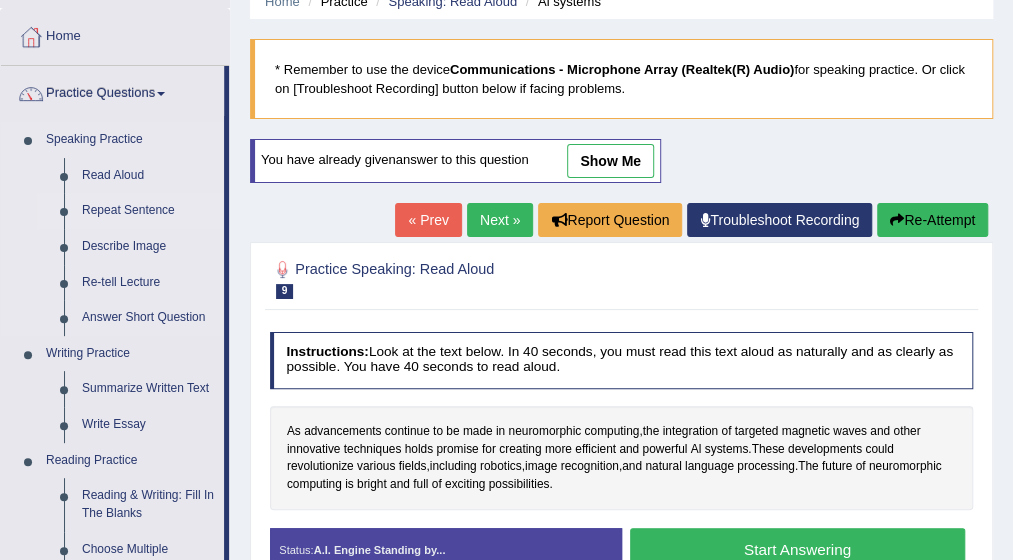 click on "Repeat Sentence" at bounding box center (148, 211) 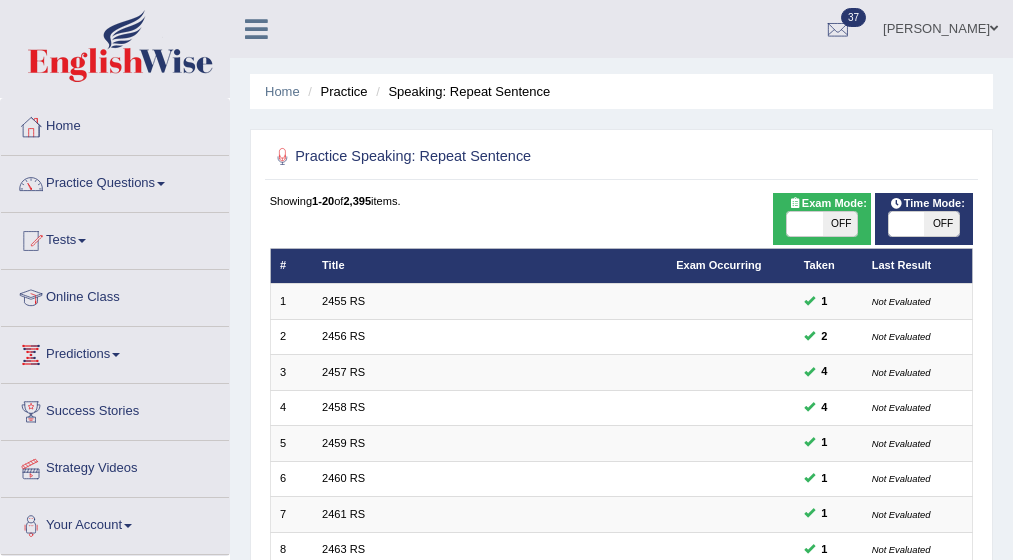 scroll, scrollTop: 0, scrollLeft: 0, axis: both 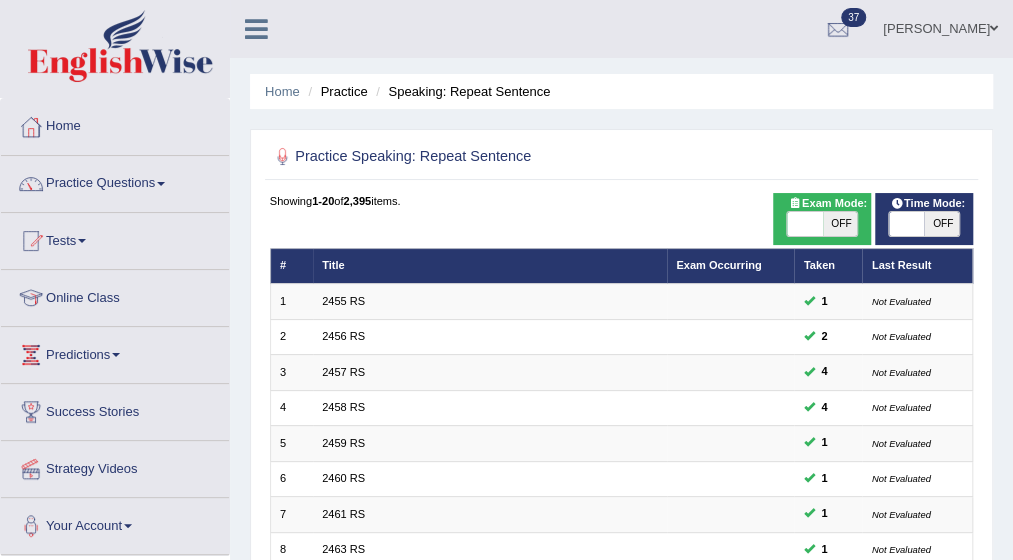click on "OFF" at bounding box center [941, 224] 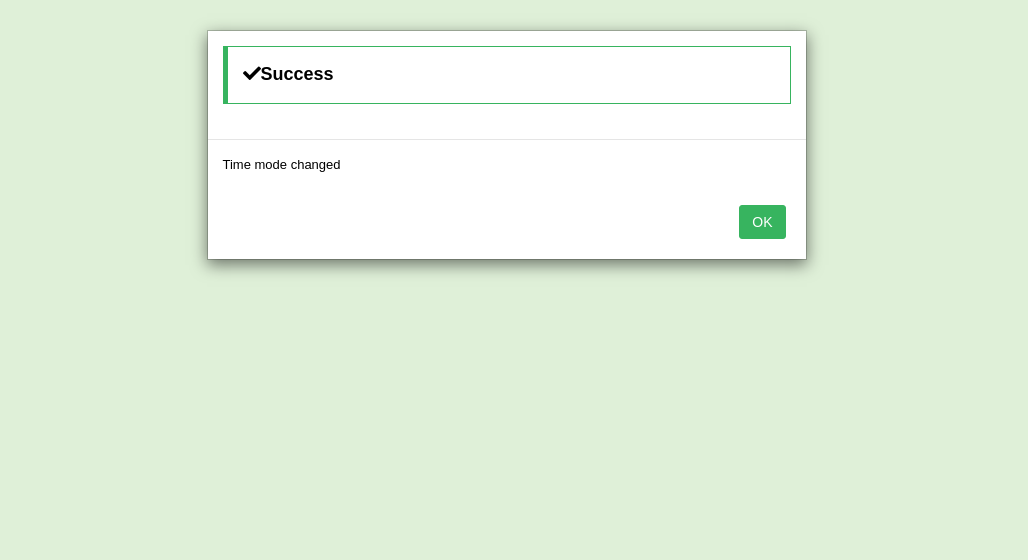 click on "OK" at bounding box center [762, 222] 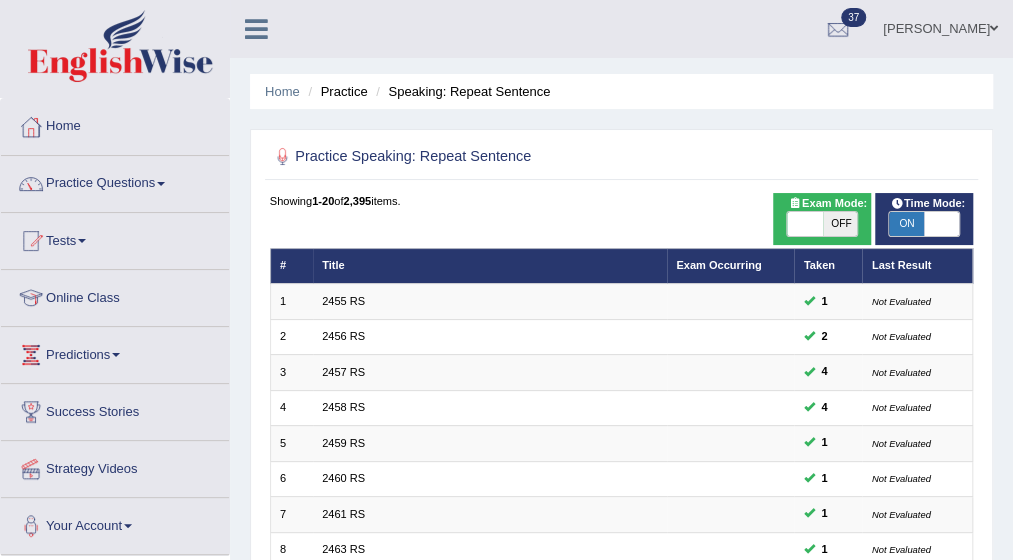 click on "ON   OFF" at bounding box center [924, 224] 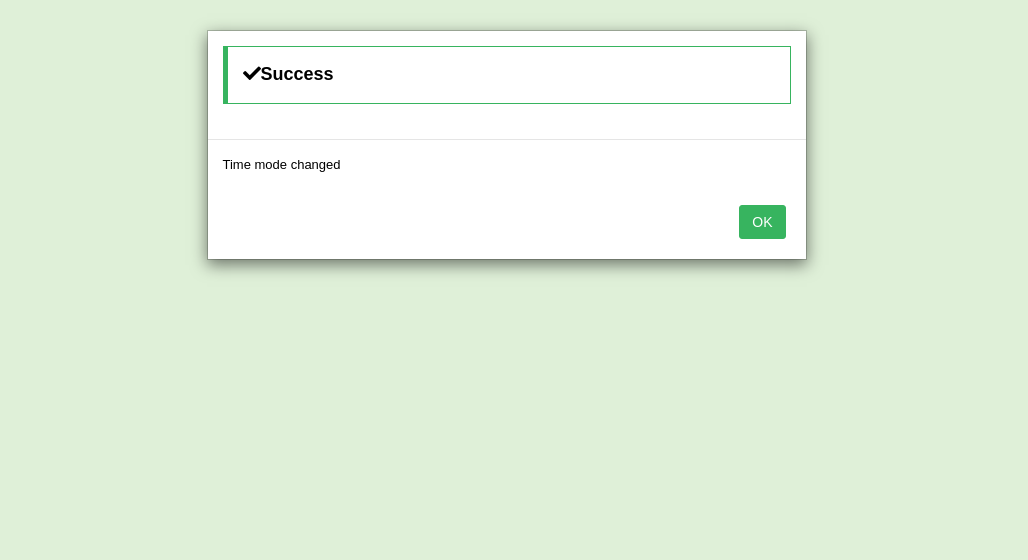 click on "OK" at bounding box center [762, 222] 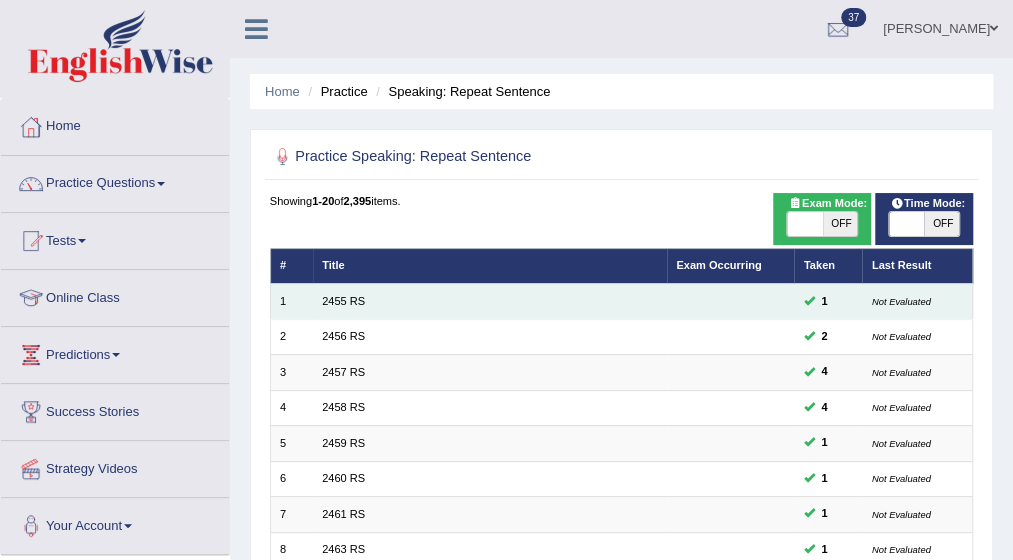 click on "2455 RS" at bounding box center (490, 301) 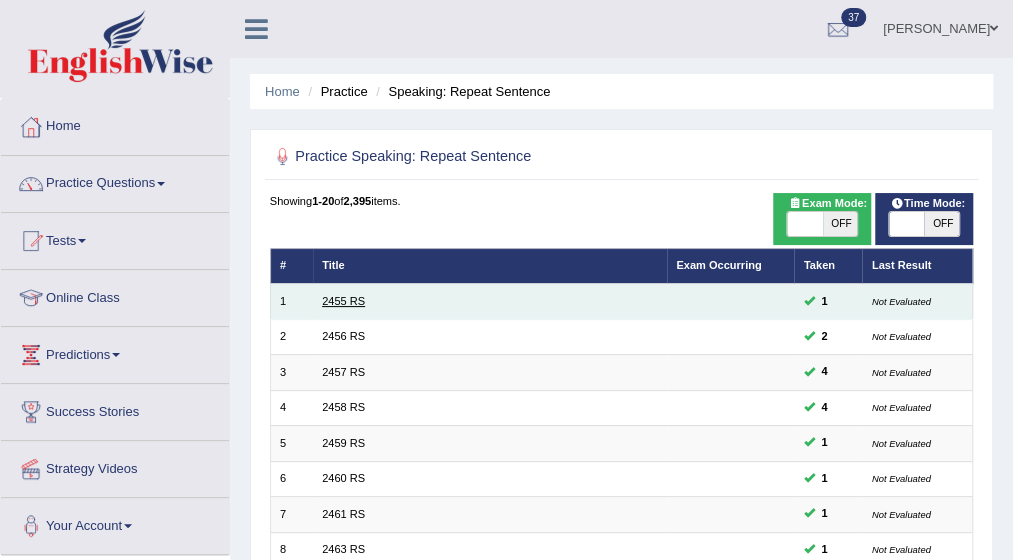 click on "2455 RS" at bounding box center [343, 301] 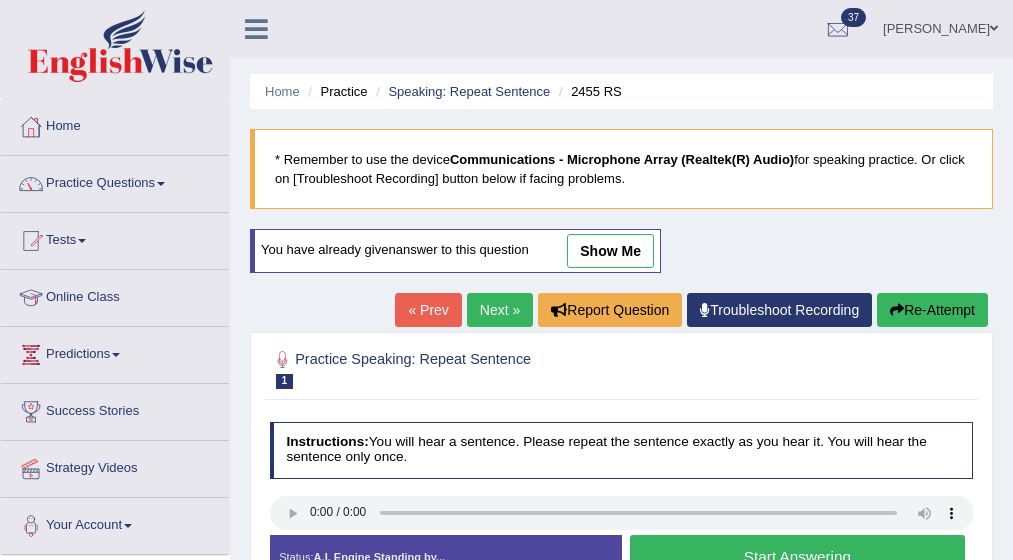 scroll, scrollTop: 0, scrollLeft: 0, axis: both 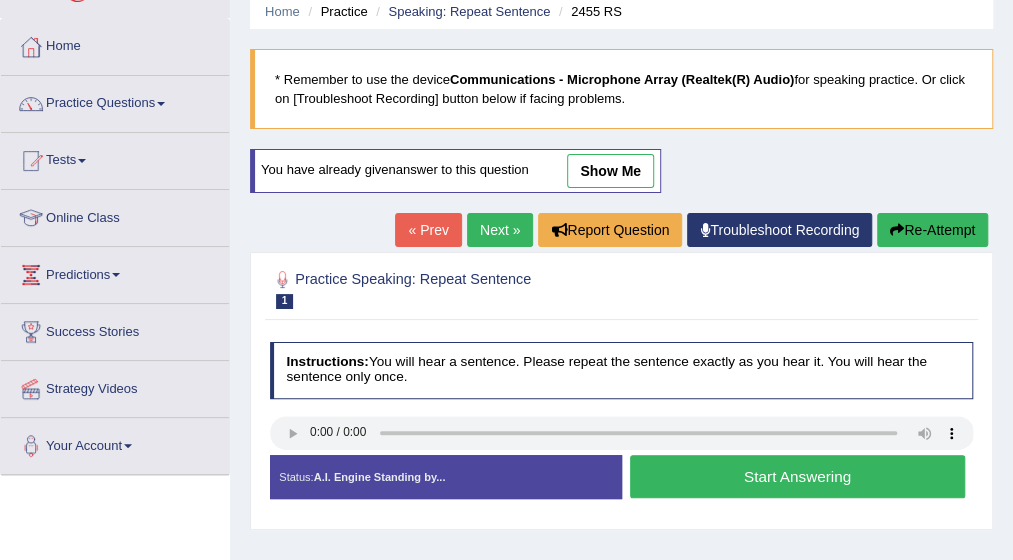 click on "Start Answering" at bounding box center [797, 476] 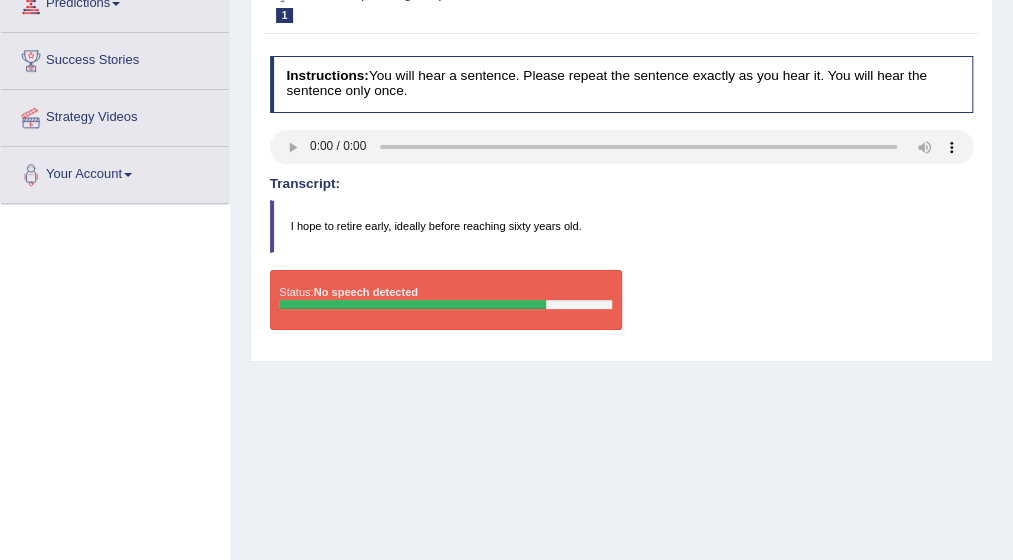 scroll, scrollTop: 360, scrollLeft: 0, axis: vertical 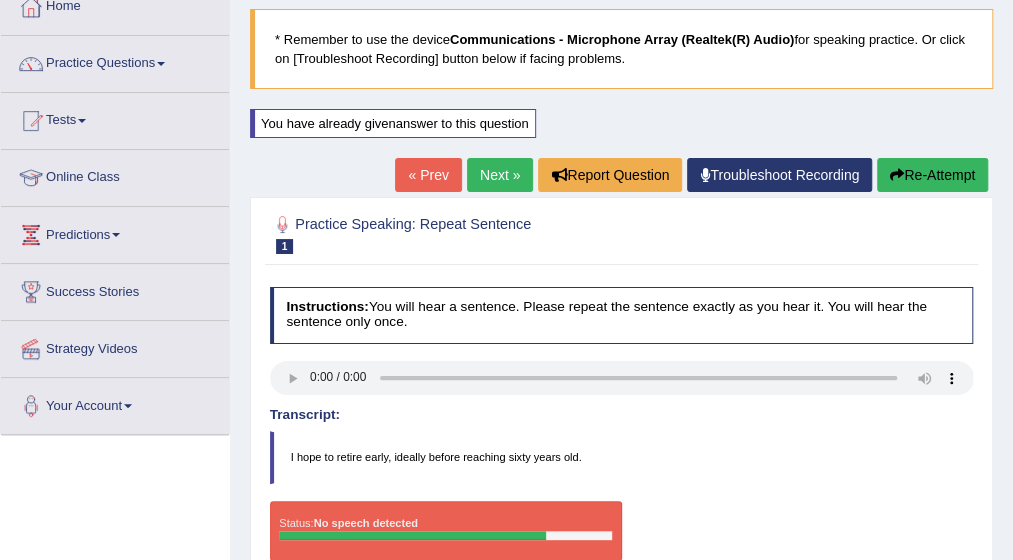 click on "Re-Attempt" at bounding box center (932, 175) 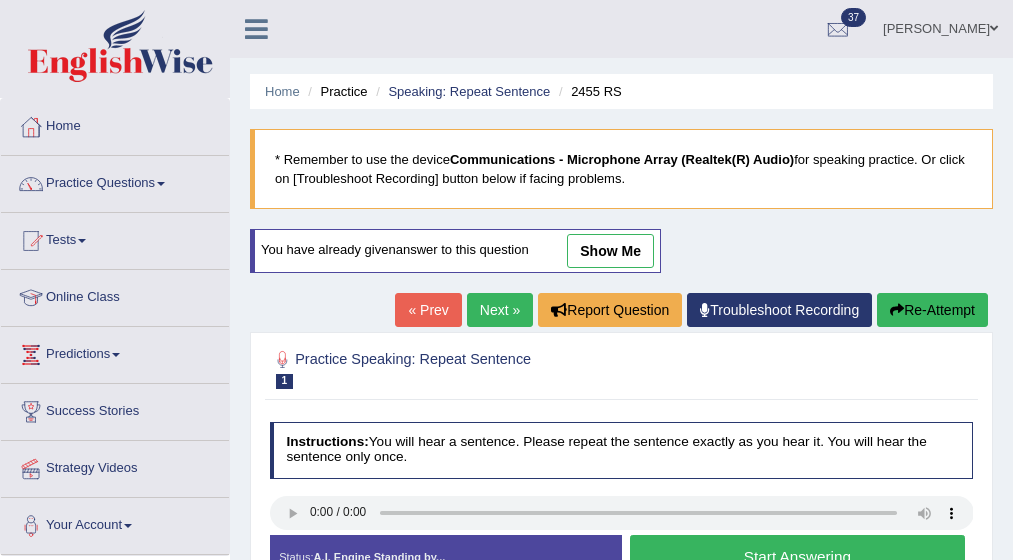 scroll, scrollTop: 124, scrollLeft: 0, axis: vertical 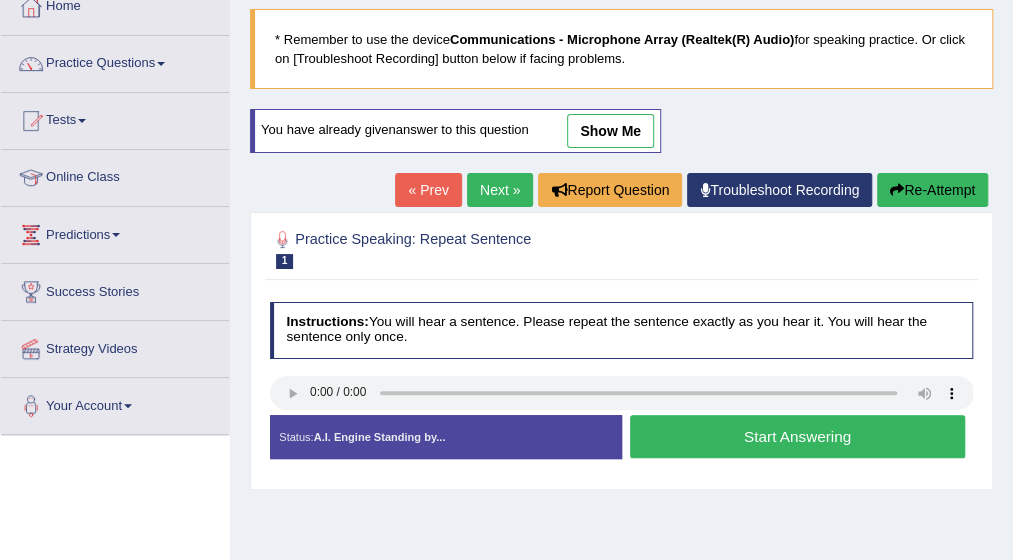 click on "Start Answering" at bounding box center (797, 436) 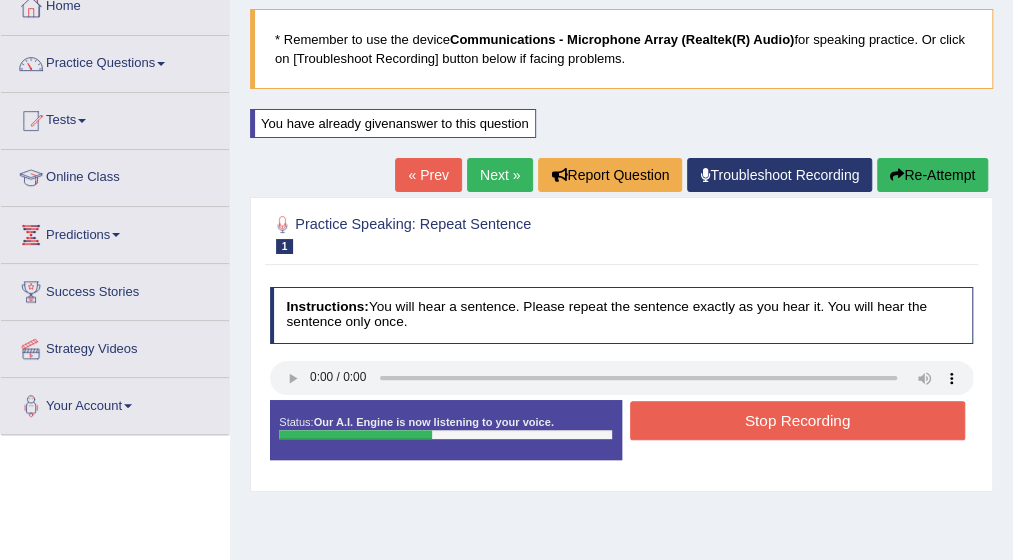 click on "Stop Recording" at bounding box center (797, 420) 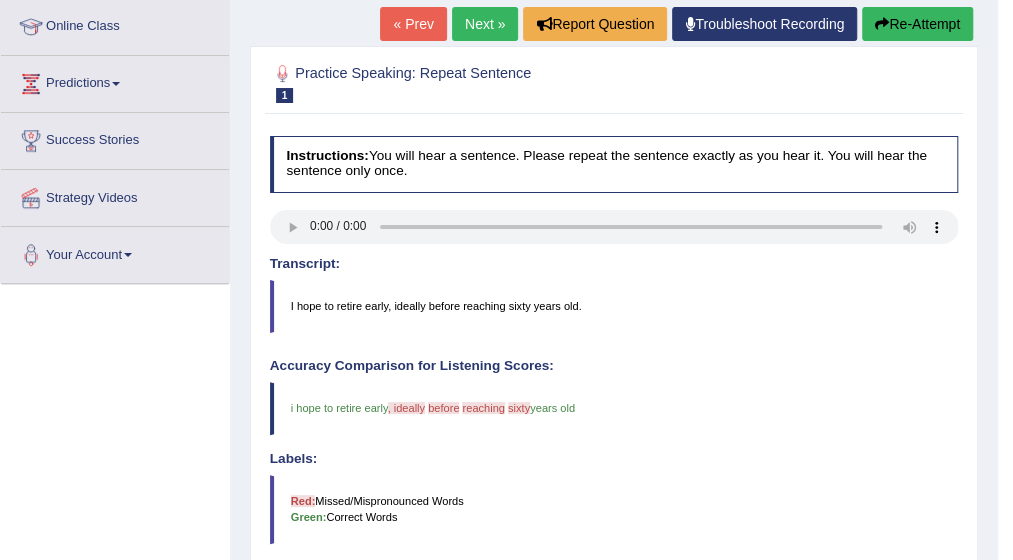 scroll, scrollTop: 280, scrollLeft: 0, axis: vertical 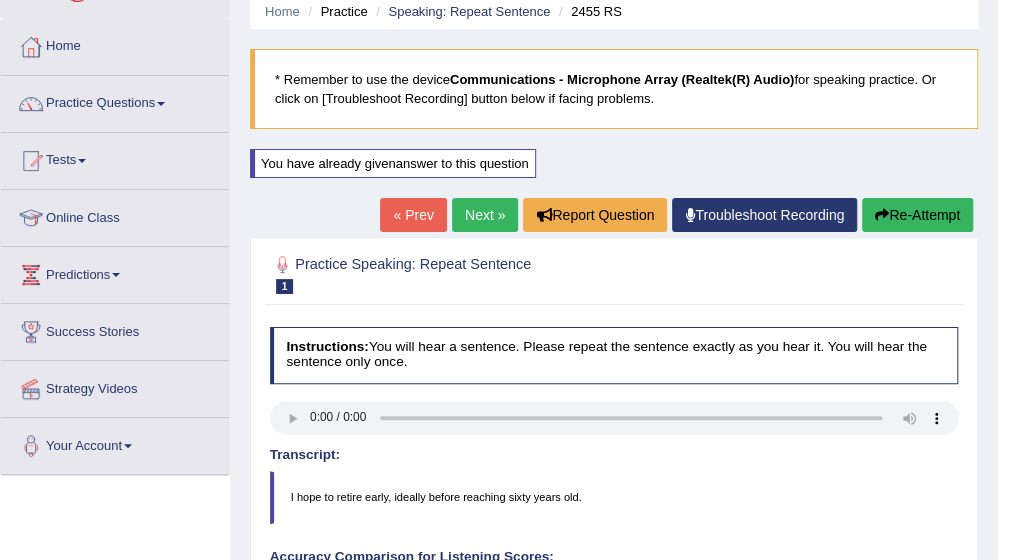 click on "Next »" at bounding box center (485, 215) 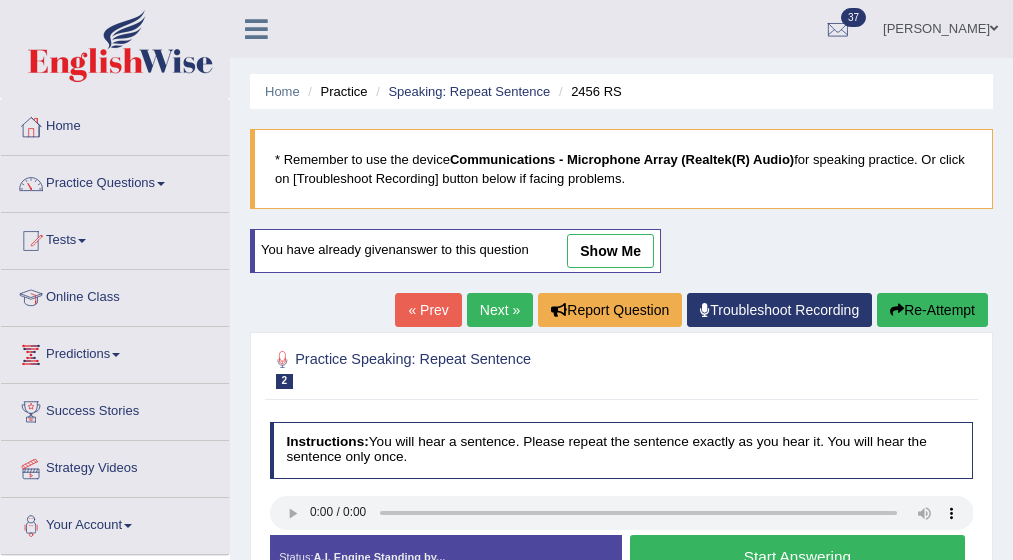 scroll, scrollTop: 0, scrollLeft: 0, axis: both 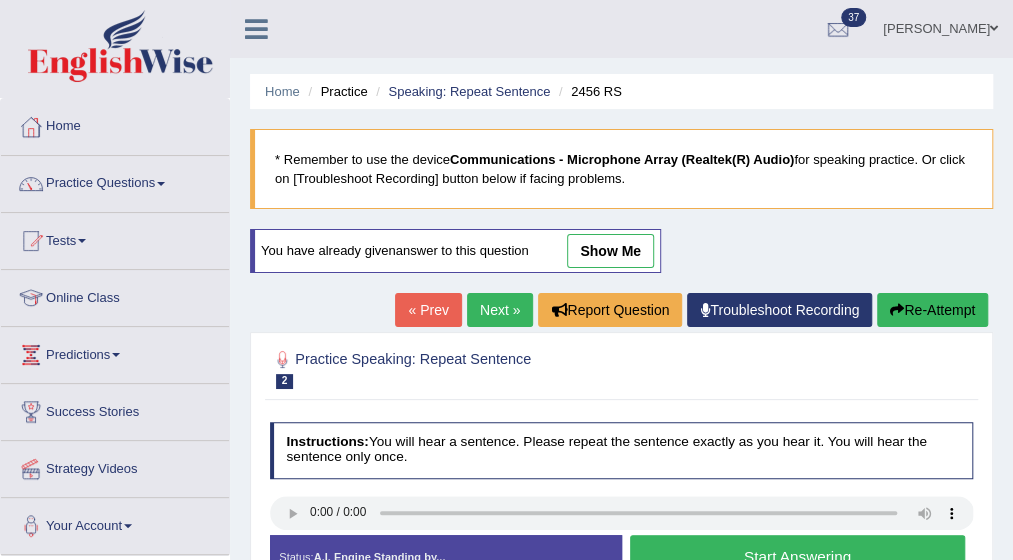 click on "Created with Highcharts 7.1.2 Great Too slow Too fast Time Speech pace meter: 0 10 20 30 40" at bounding box center (802, 534) 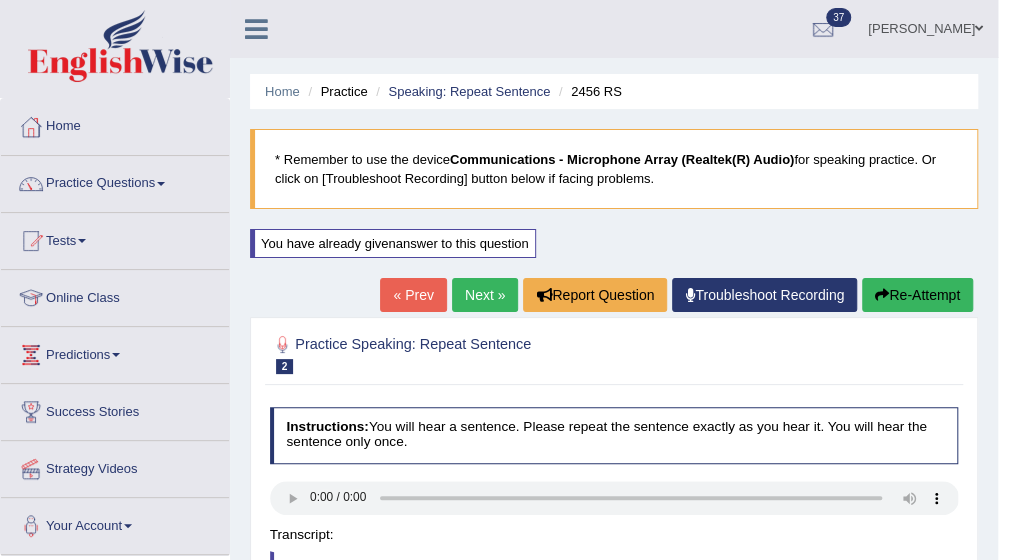 scroll, scrollTop: 40, scrollLeft: 0, axis: vertical 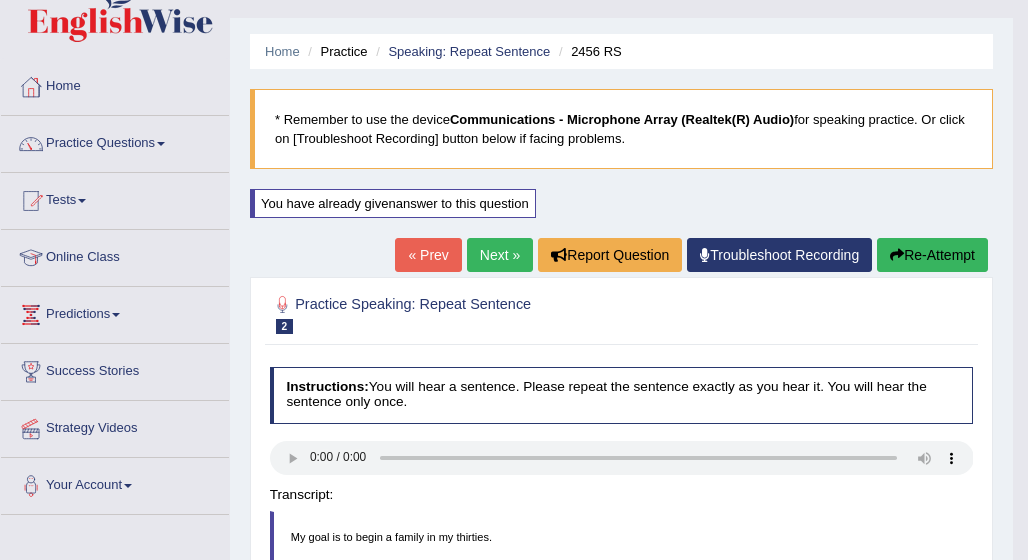 click on "Toggle navigation
Home
Practice Questions   Speaking Practice Read Aloud
Repeat Sentence
Describe Image
Re-tell Lecture
Answer Short Question
Writing Practice  Summarize Written Text
Write Essay
Reading Practice  Reading & Writing: Fill In The Blanks
Choose Multiple Answers
Re-order Paragraphs
Fill In The Blanks
Choose Single Answer
Listening Practice  Summarize Spoken Text
Highlight Incorrect Words
Highlight Correct Summary
Select Missing Word
Choose Single Answer
Choose Multiple Answers
Fill In The Blanks
Write From Dictation
Pronunciation
Tests  Take Practice Sectional Test
Take Mock Test
History
Online Class" at bounding box center [514, 240] 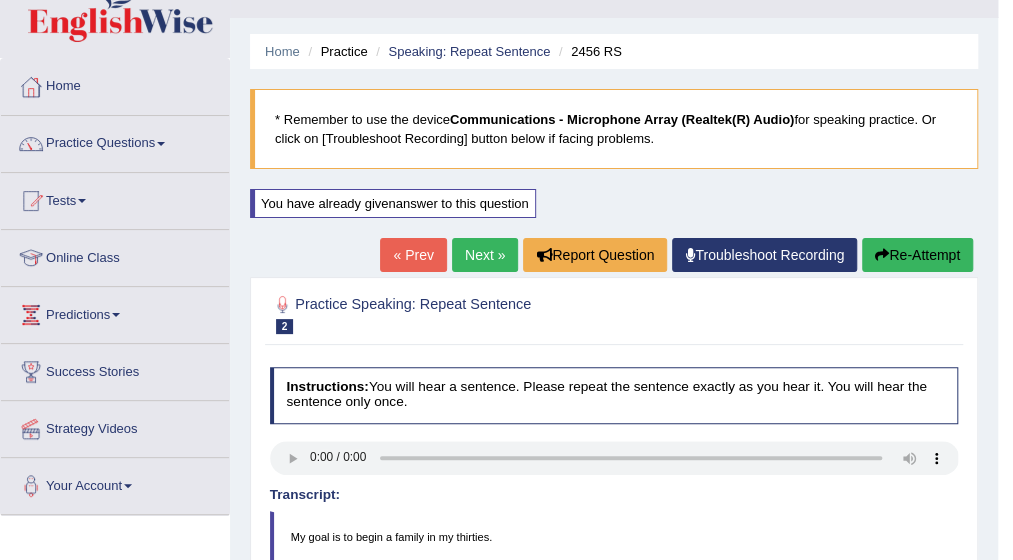 click on "Comparing text to speech..." at bounding box center [506, 280] 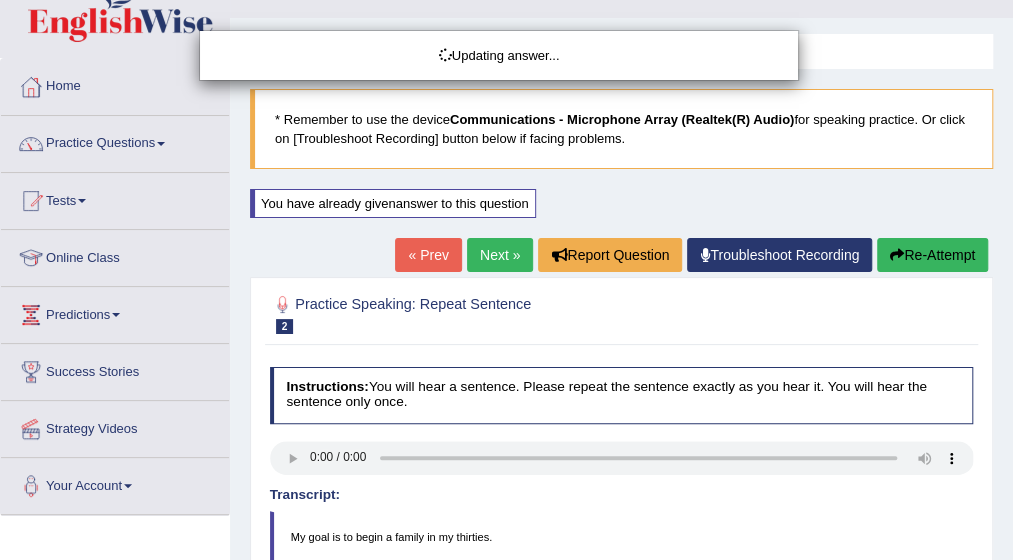 click on "Updating answer..." at bounding box center (506, 280) 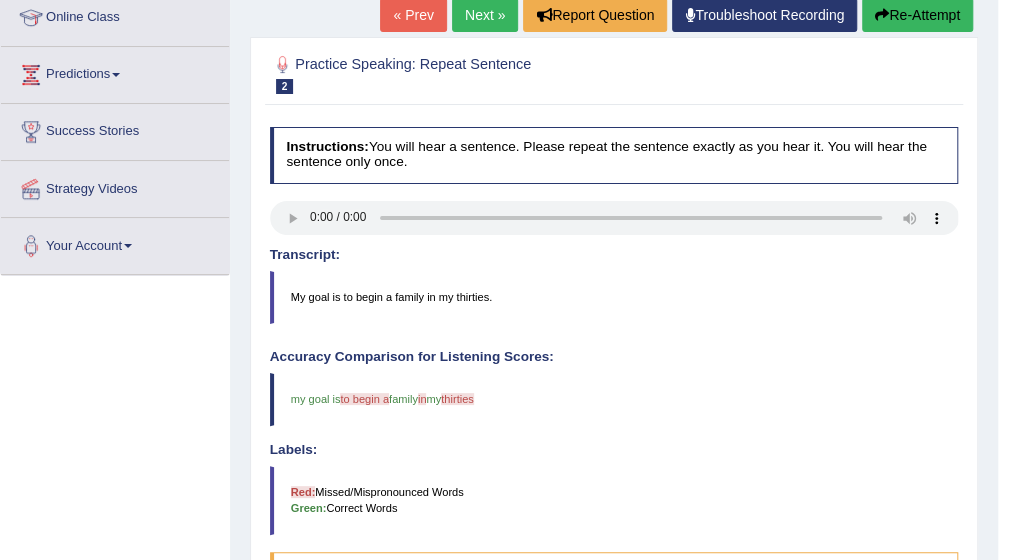 scroll, scrollTop: 320, scrollLeft: 0, axis: vertical 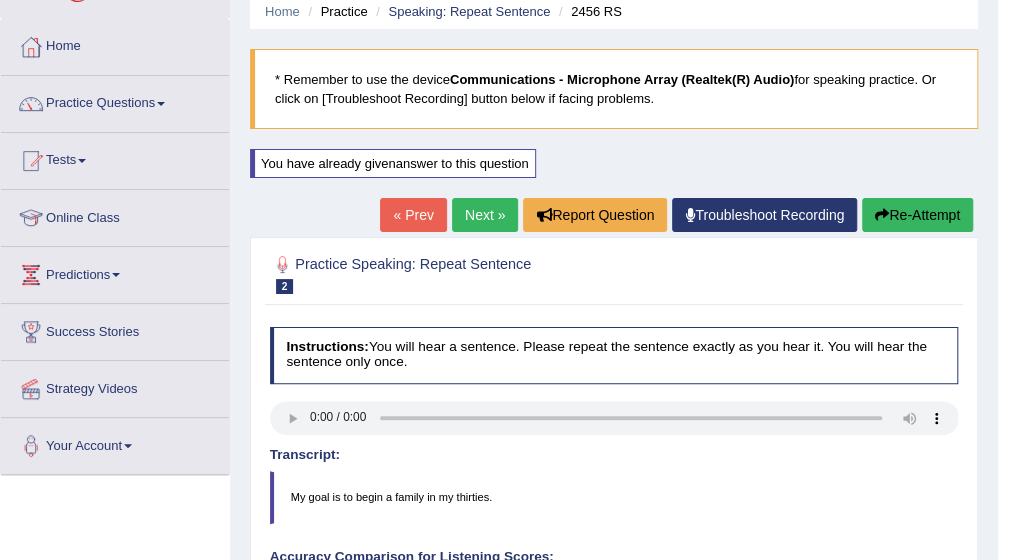 click on "Re-Attempt" at bounding box center [917, 215] 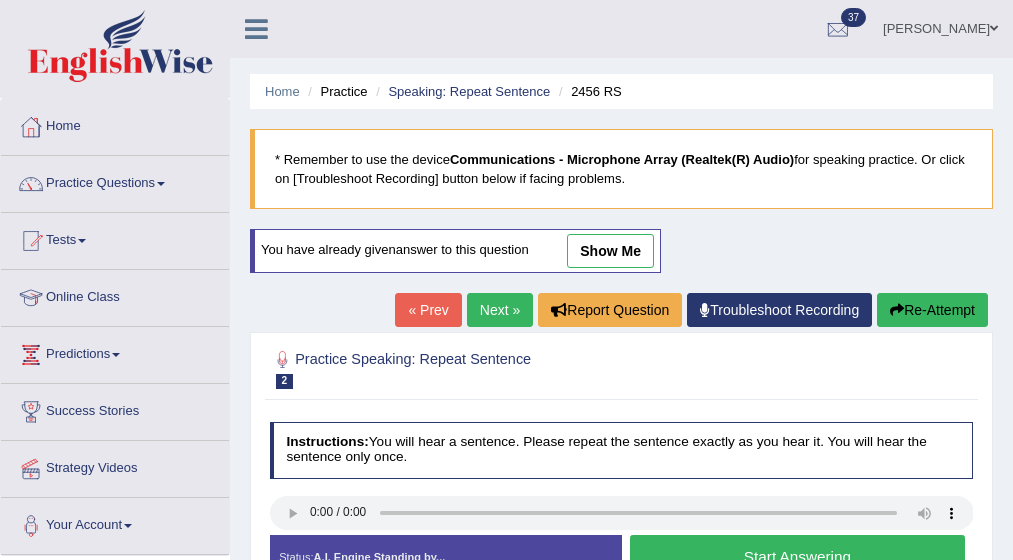 scroll, scrollTop: 80, scrollLeft: 0, axis: vertical 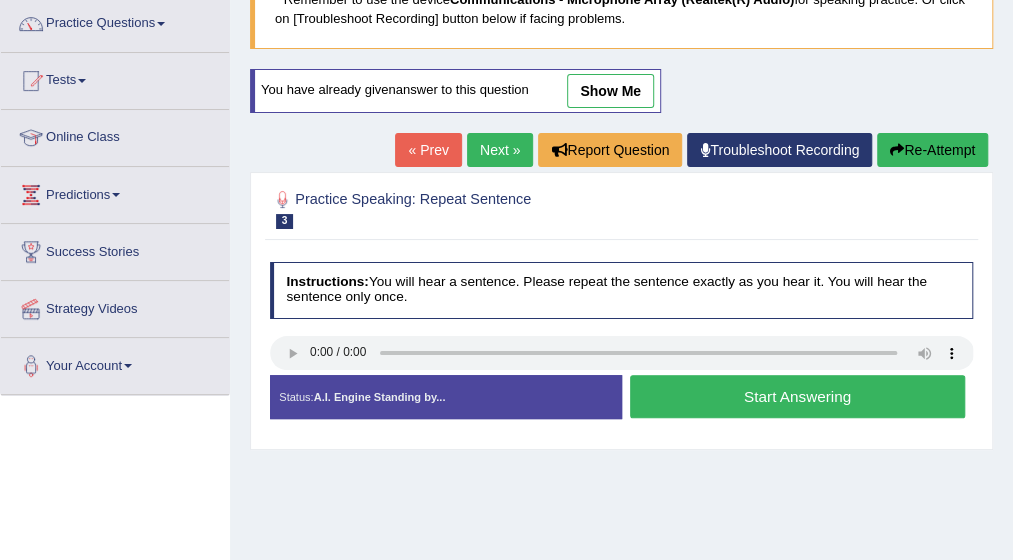 click on "Start Answering" at bounding box center [797, 396] 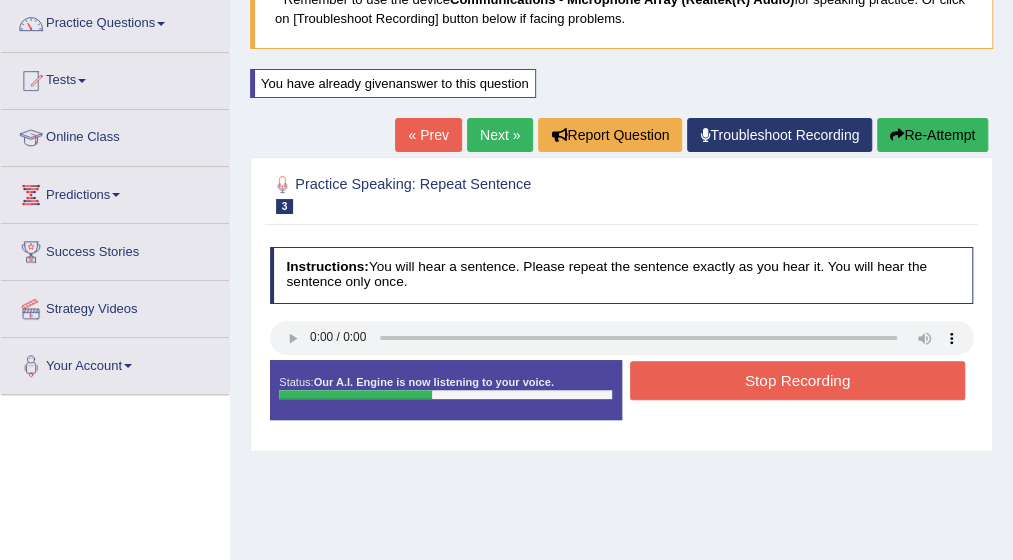 click on "Stop Recording" at bounding box center [797, 380] 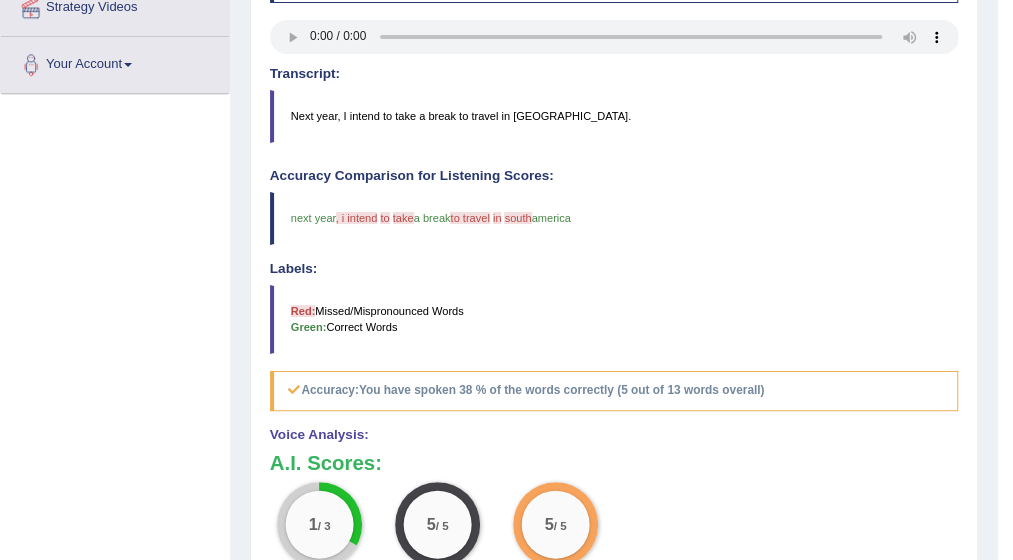 scroll, scrollTop: 480, scrollLeft: 0, axis: vertical 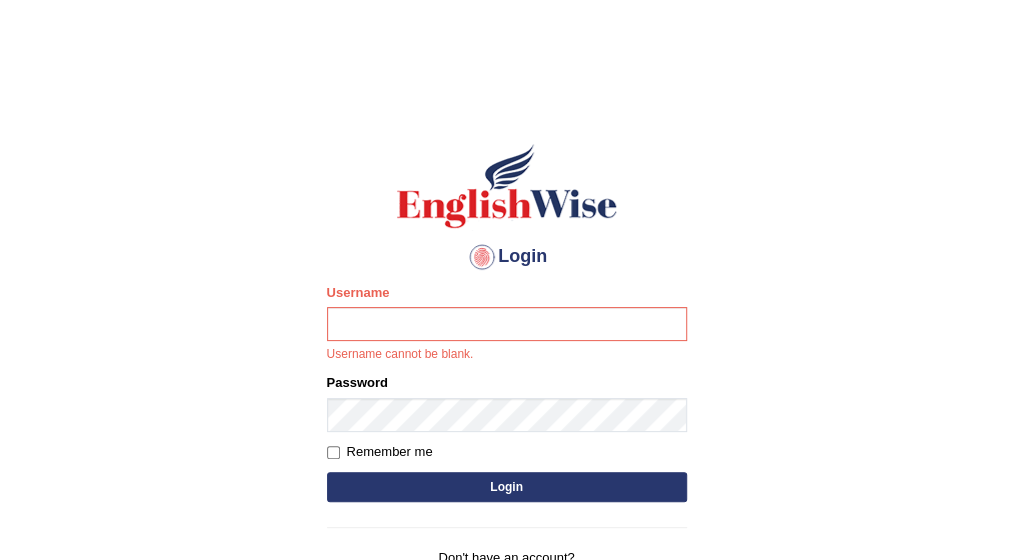 click on "Username" at bounding box center [507, 324] 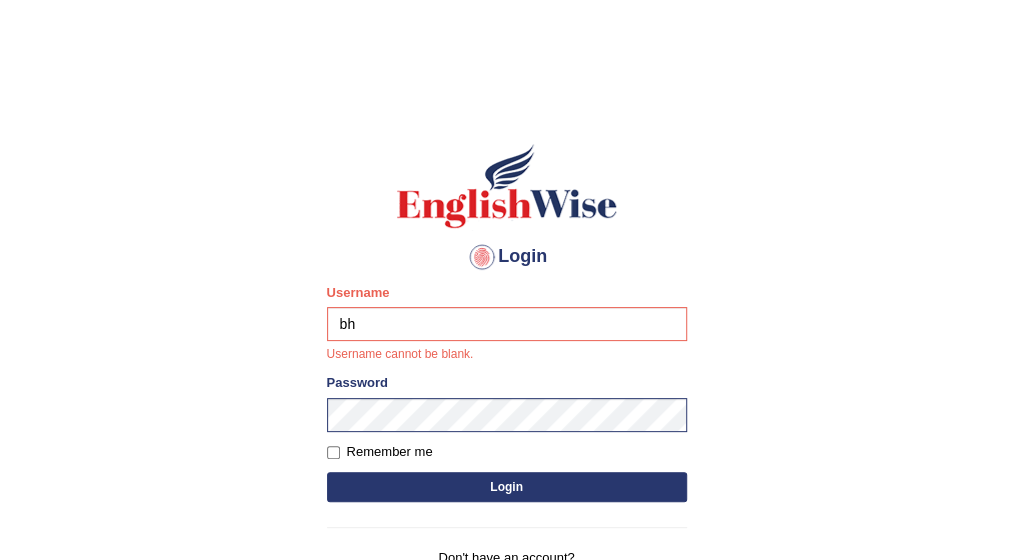 type on "bhagwantbrar" 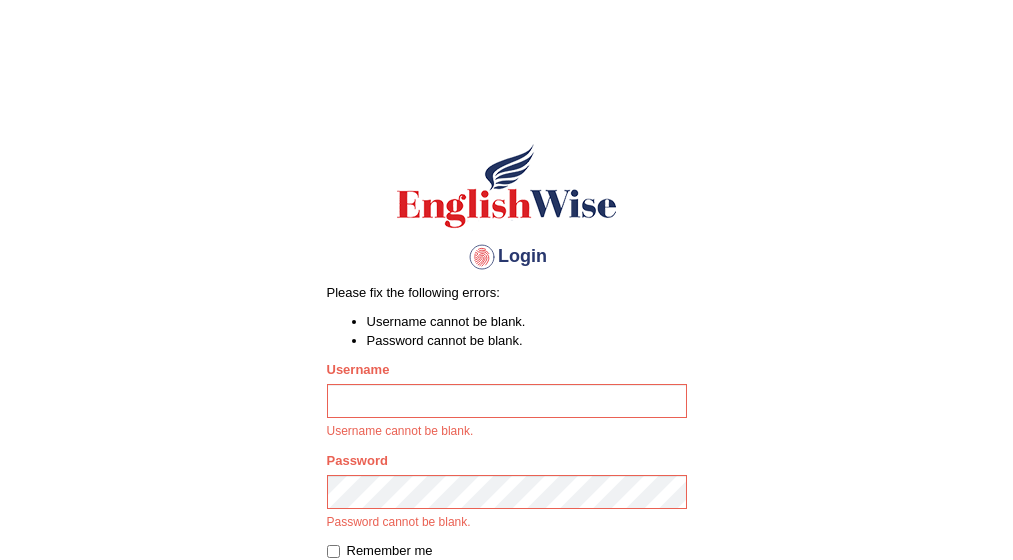 scroll, scrollTop: 0, scrollLeft: 0, axis: both 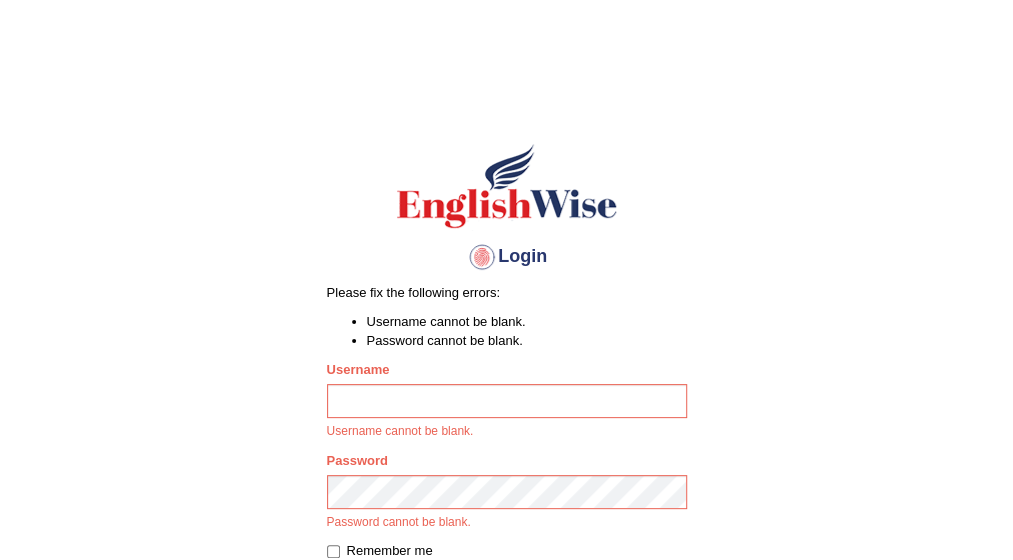 type on "bhagwantbrar" 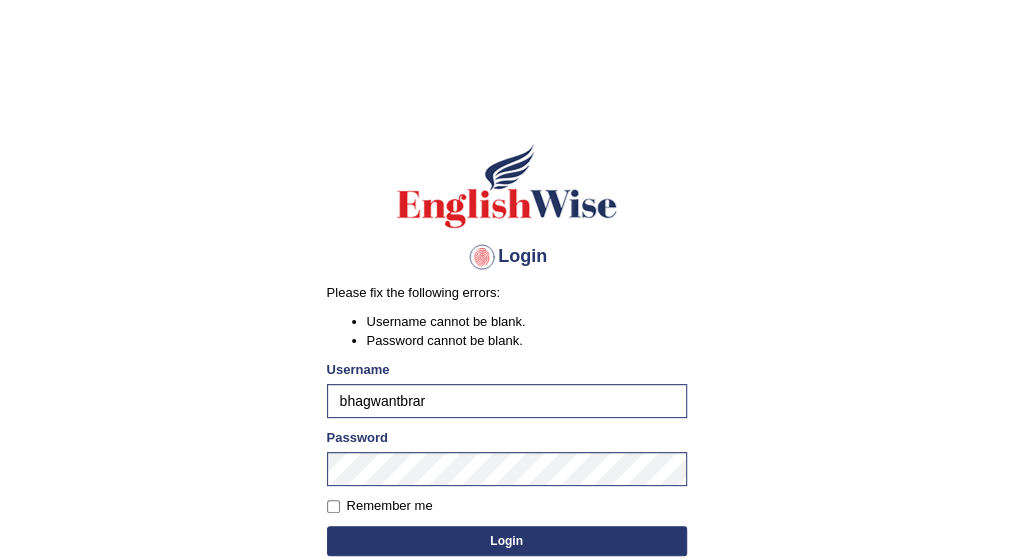 click on "Login" at bounding box center [507, 541] 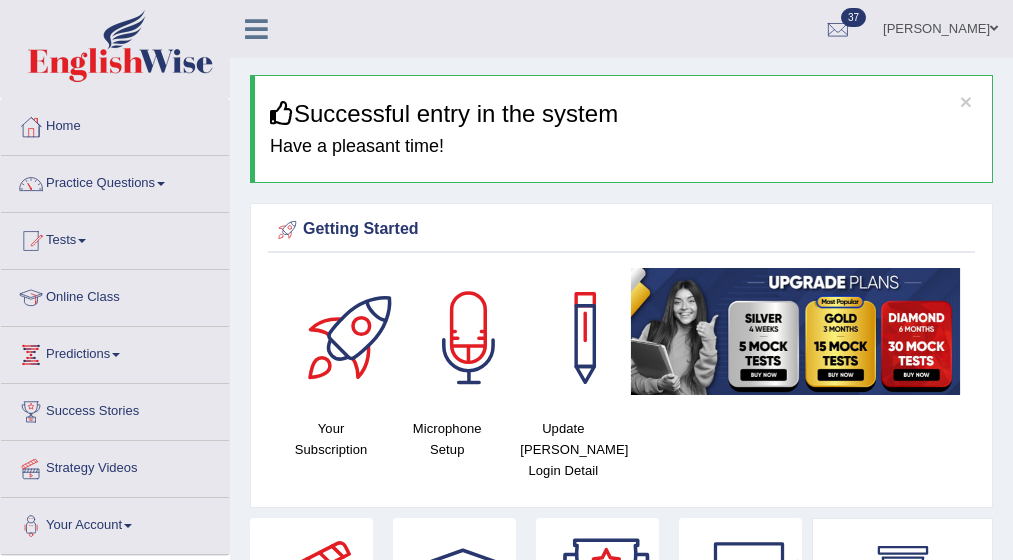 scroll, scrollTop: 0, scrollLeft: 0, axis: both 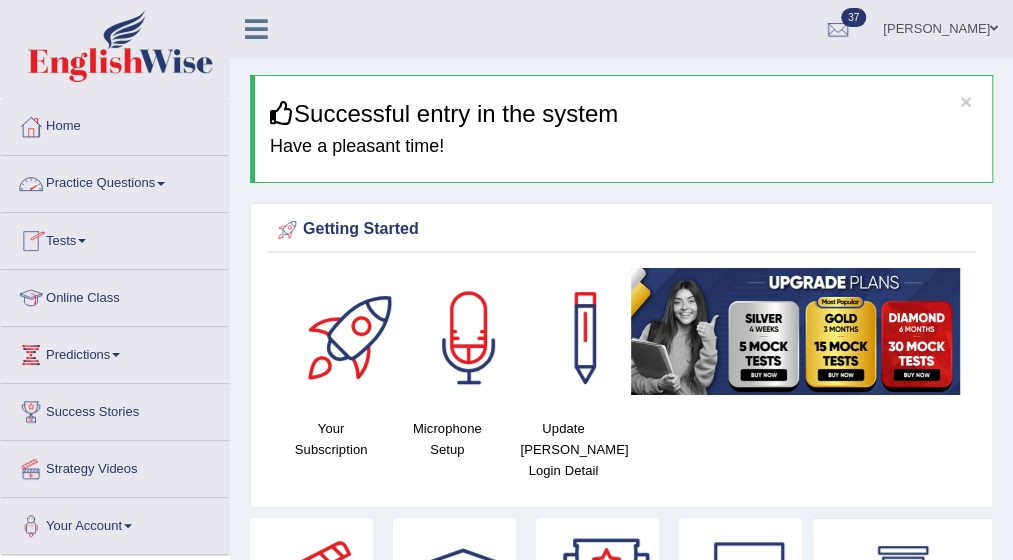click on "Practice Questions" at bounding box center (115, 181) 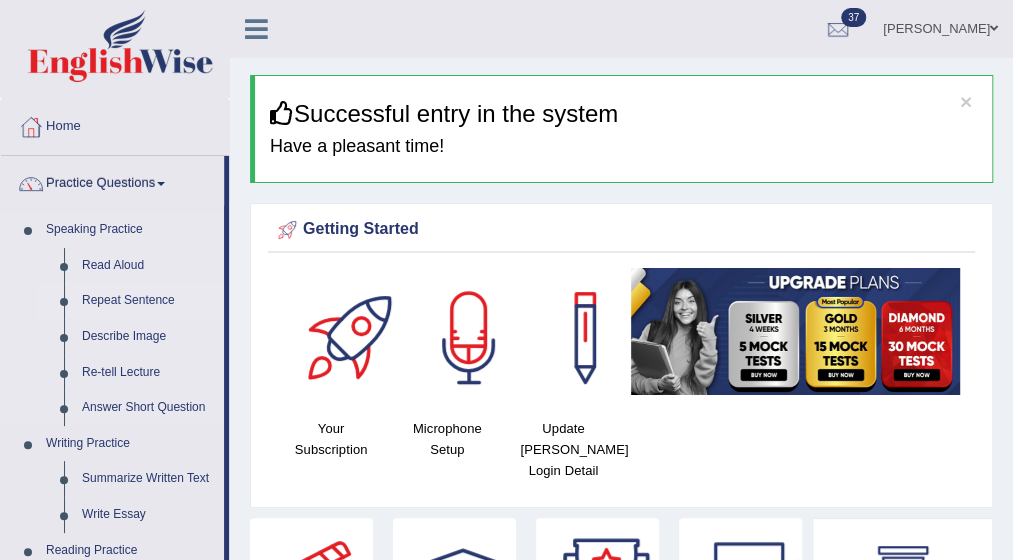 click on "Repeat Sentence" at bounding box center (148, 301) 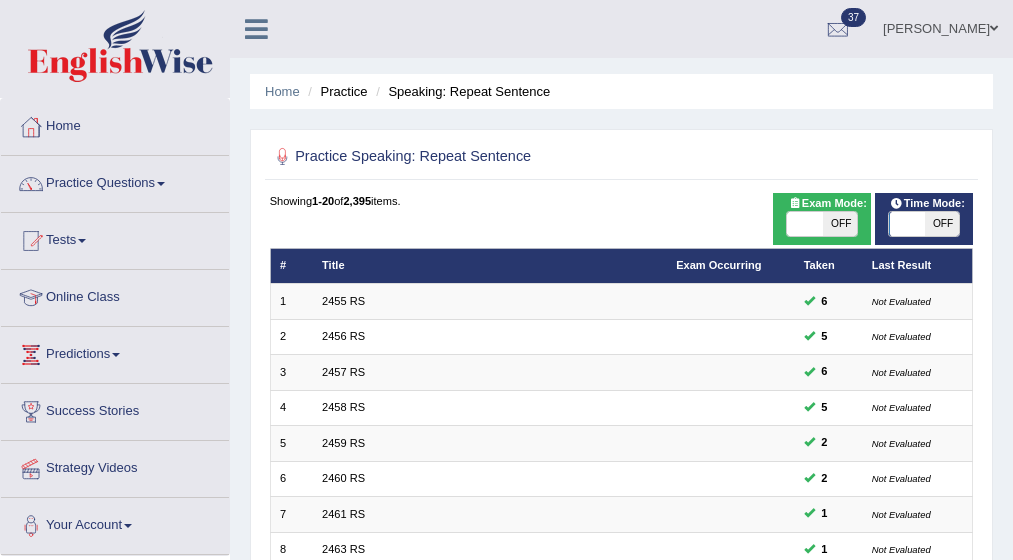 scroll, scrollTop: 0, scrollLeft: 0, axis: both 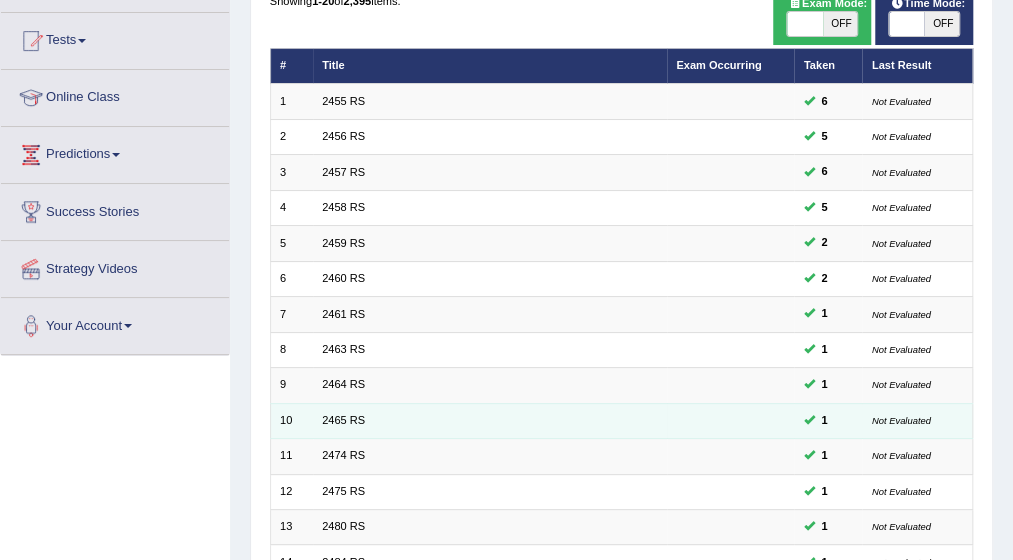 click on "2465 RS" at bounding box center [490, 420] 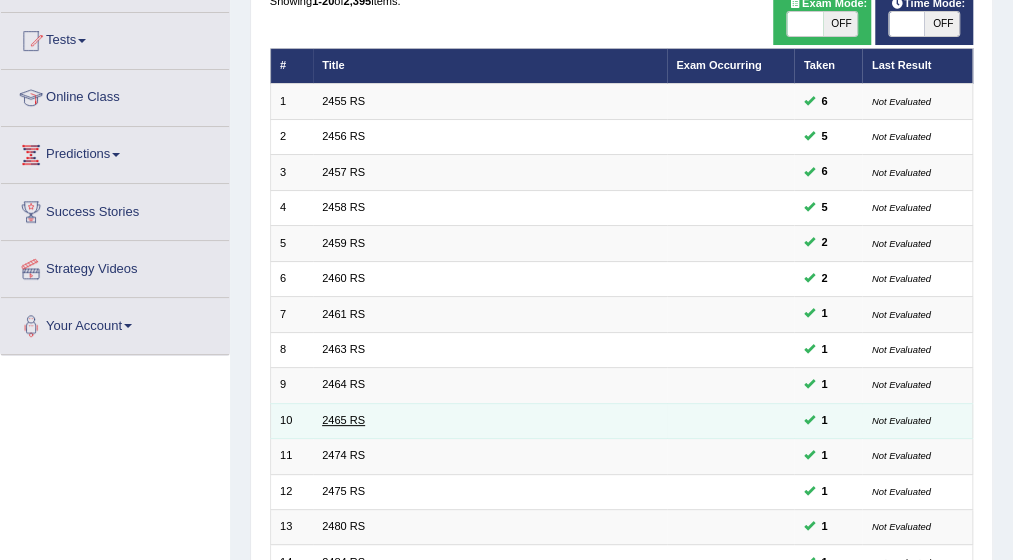 click on "2465 RS" at bounding box center [343, 420] 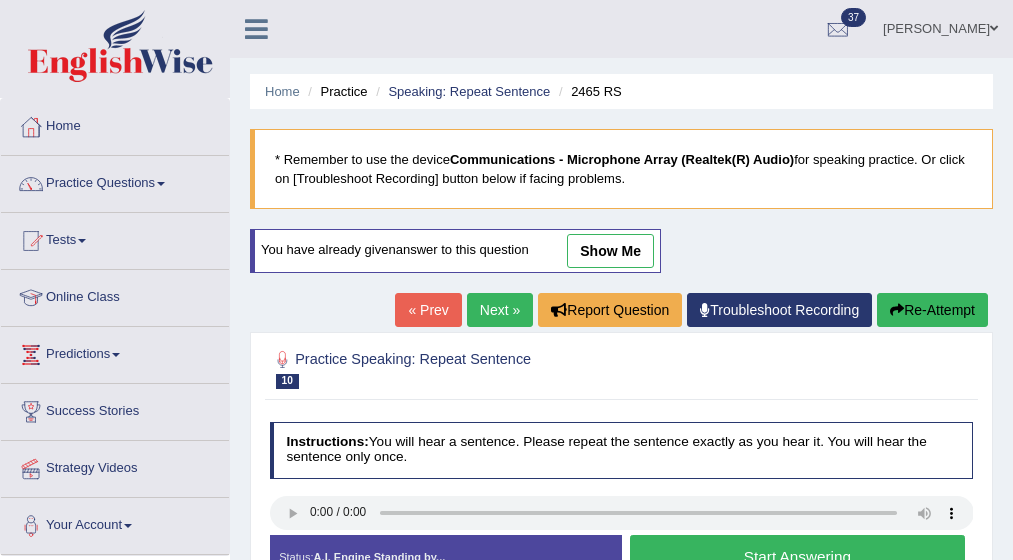 scroll, scrollTop: 0, scrollLeft: 0, axis: both 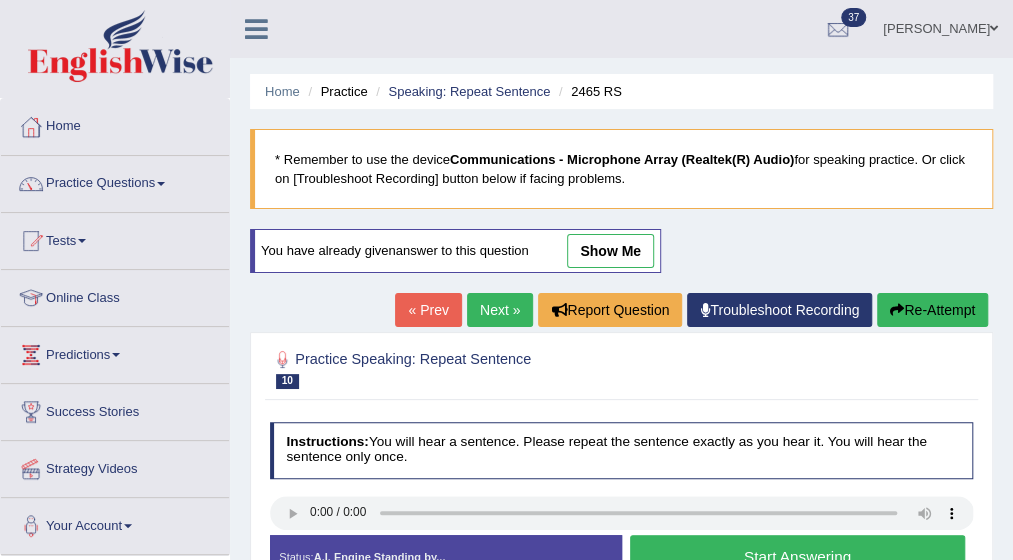 click on "Start Answering" at bounding box center [797, 556] 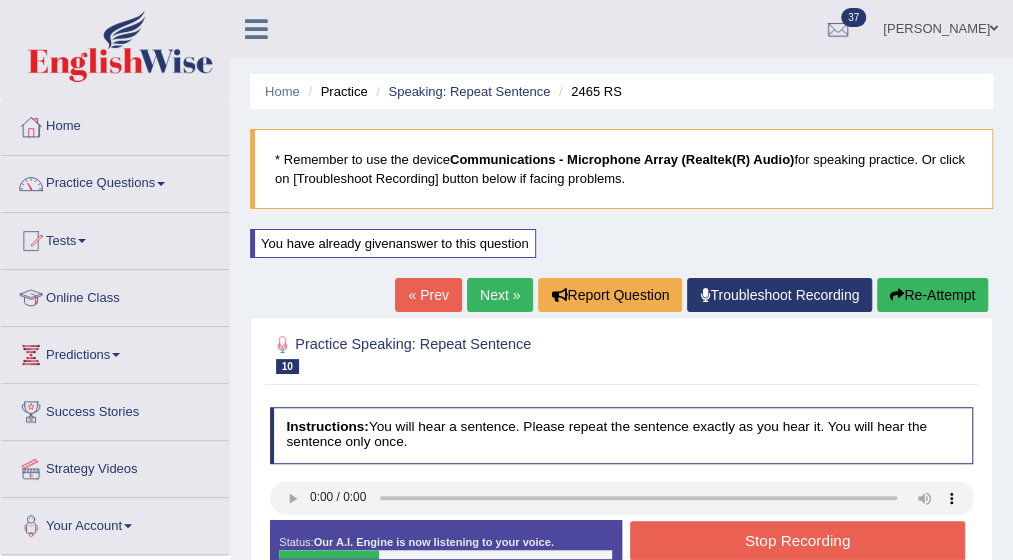 click on "Stop Recording" at bounding box center (797, 540) 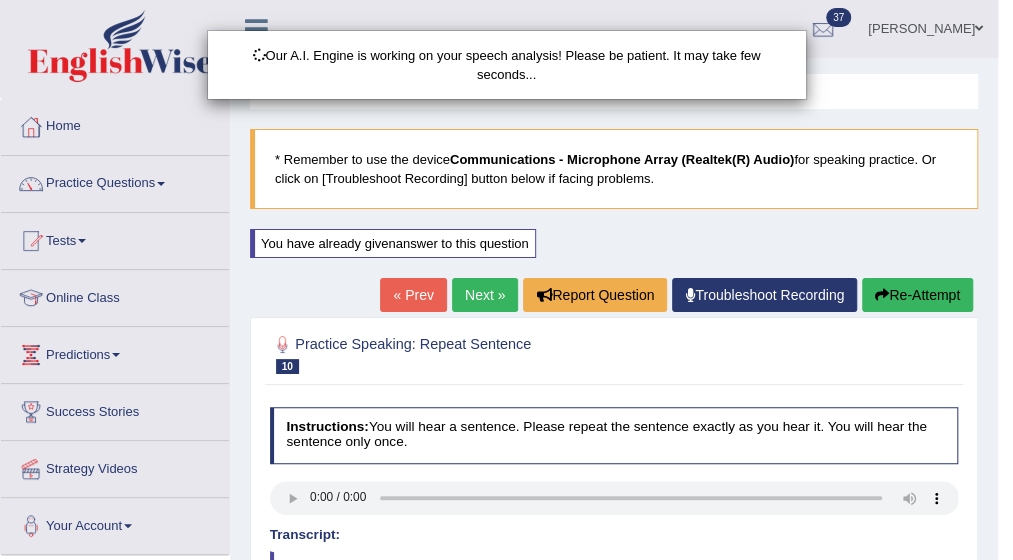 click on "Toggle navigation
Home
Practice Questions   Speaking Practice Read Aloud
Repeat Sentence
Describe Image
Re-tell Lecture
Answer Short Question
Writing Practice  Summarize Written Text
Write Essay
Reading Practice  Reading & Writing: Fill In The Blanks
Choose Multiple Answers
Re-order Paragraphs
Fill In The Blanks
Choose Single Answer
Listening Practice  Summarize Spoken Text
Highlight Incorrect Words
Highlight Correct Summary
Select Missing Word
Choose Single Answer
Choose Multiple Answers
Fill In The Blanks
Write From Dictation
Pronunciation
Tests  Take Practice Sectional Test
Take Mock Test
History
Online Class" at bounding box center [506, 280] 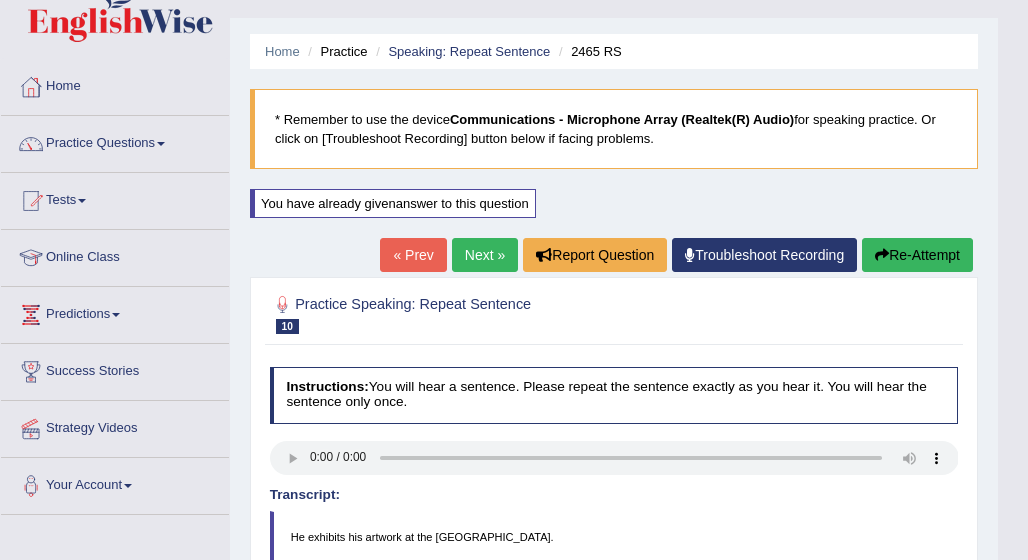 click on "Toggle navigation
Home
Practice Questions   Speaking Practice Read Aloud
Repeat Sentence
Describe Image
Re-tell Lecture
Answer Short Question
Writing Practice  Summarize Written Text
Write Essay
Reading Practice  Reading & Writing: Fill In The Blanks
Choose Multiple Answers
Re-order Paragraphs
Fill In The Blanks
Choose Single Answer
Listening Practice  Summarize Spoken Text
Highlight Incorrect Words
Highlight Correct Summary
Select Missing Word
Choose Single Answer
Choose Multiple Answers
Fill In The Blanks
Write From Dictation
Pronunciation
Tests  Take Practice Sectional Test
Take Mock Test
History
Online Class" at bounding box center [514, 240] 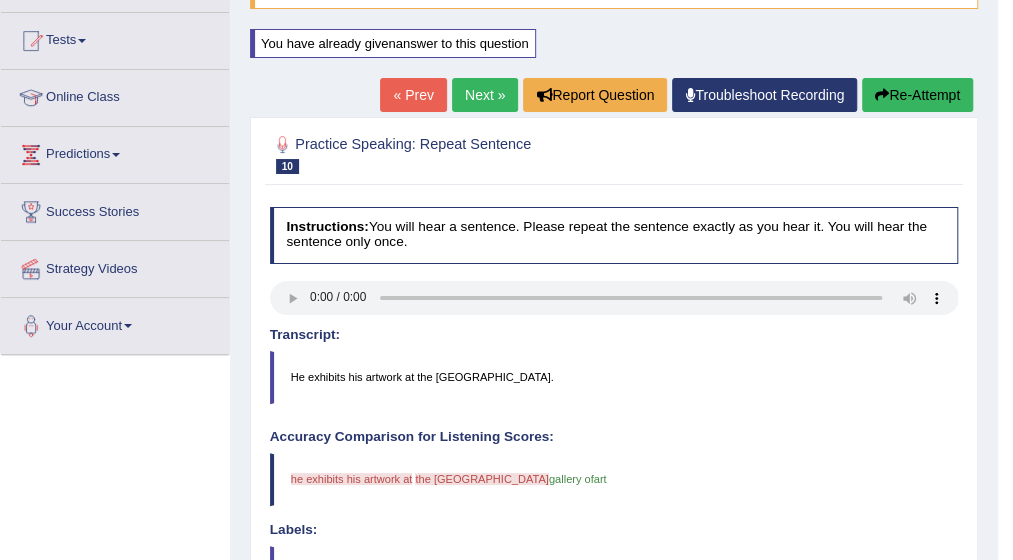 scroll, scrollTop: 240, scrollLeft: 0, axis: vertical 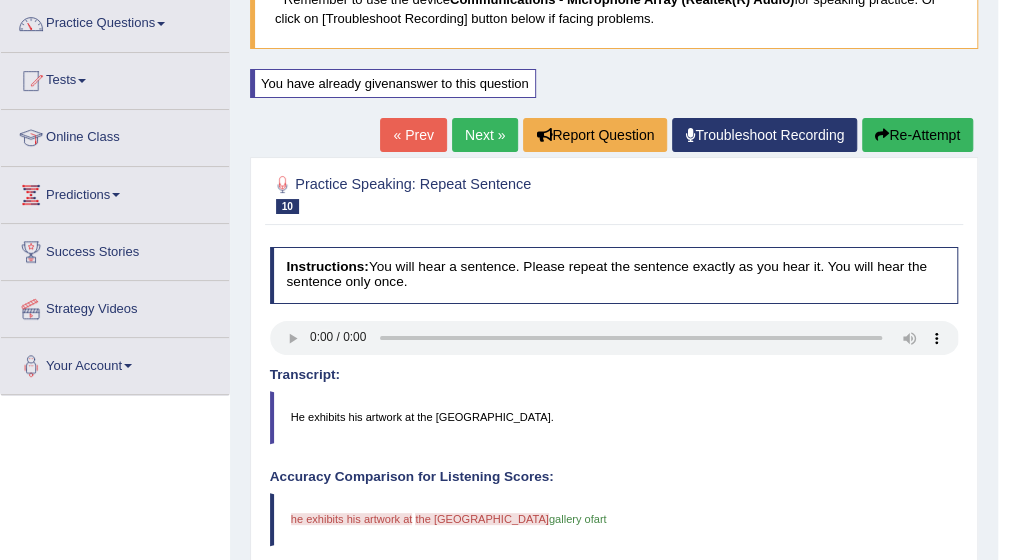 click on "Next »" at bounding box center (485, 135) 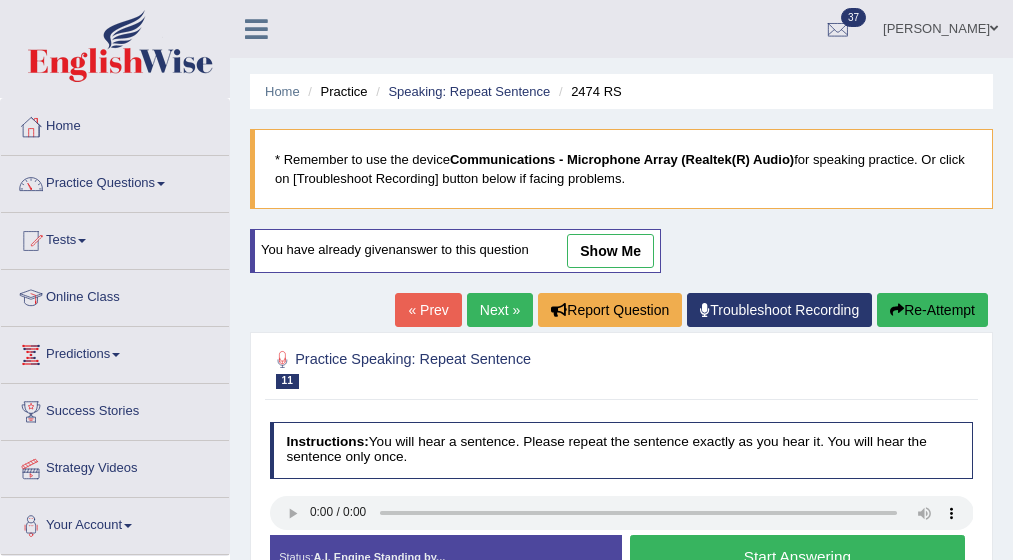scroll, scrollTop: 0, scrollLeft: 0, axis: both 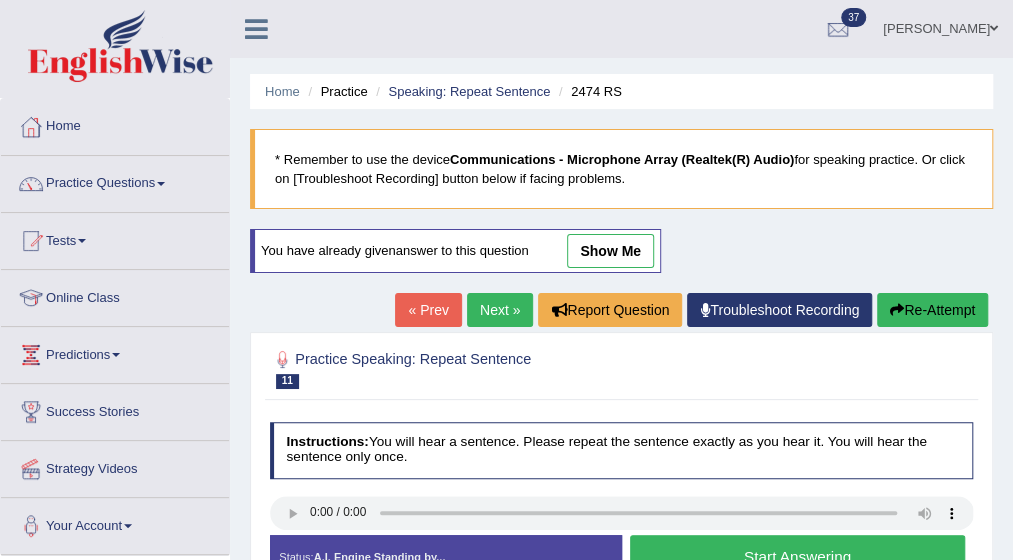 click on "Start Answering" at bounding box center (797, 556) 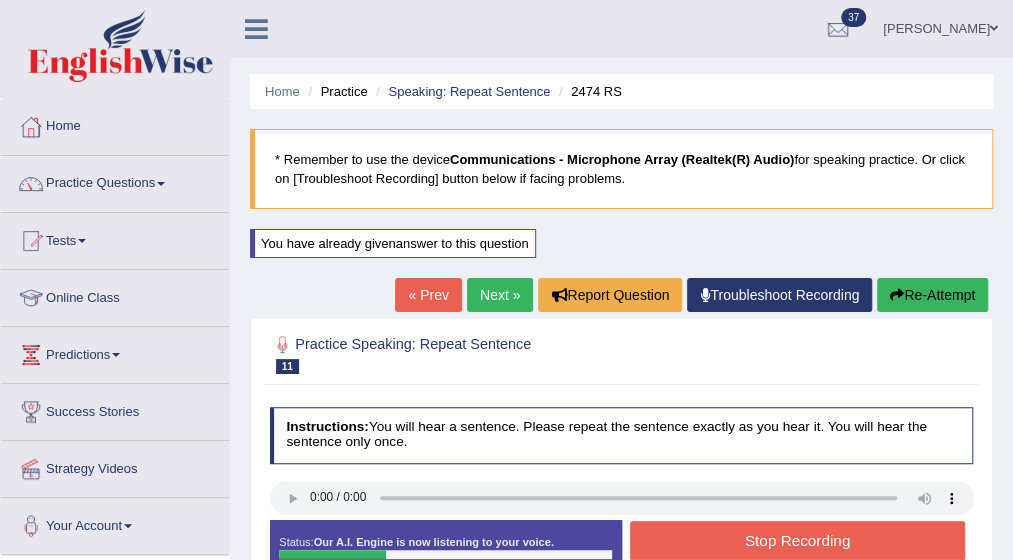 click on "Stop Recording" at bounding box center (797, 540) 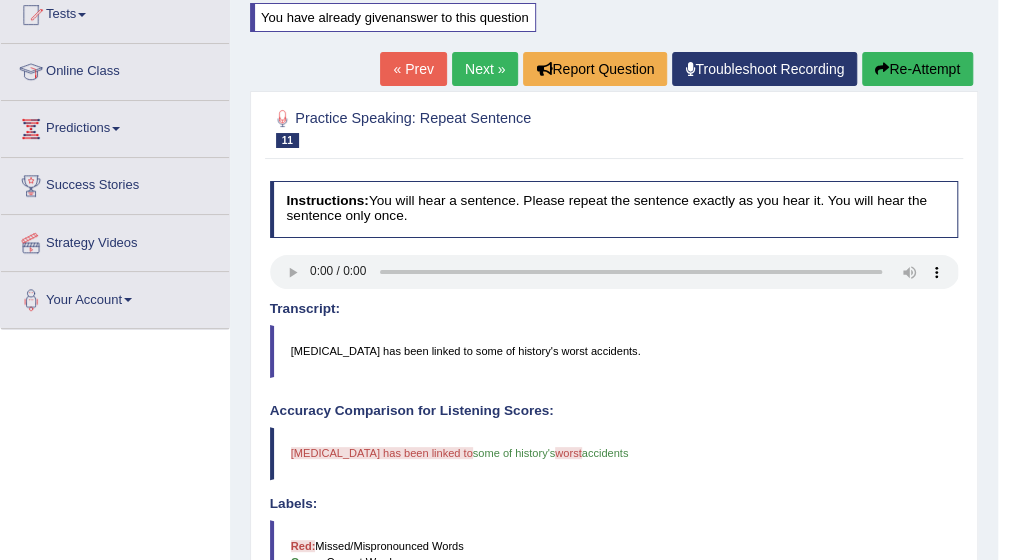 scroll, scrollTop: 240, scrollLeft: 0, axis: vertical 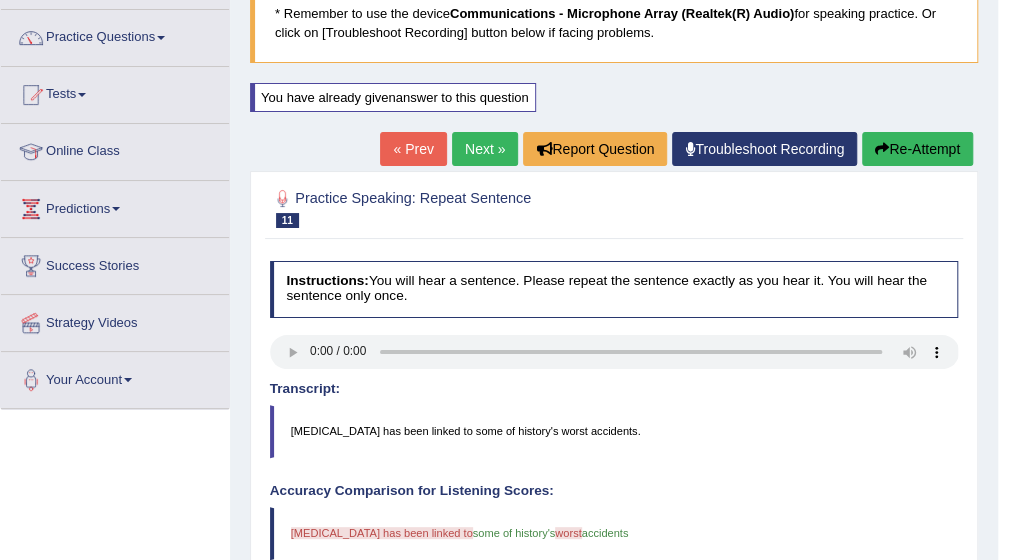 click on "Next »" at bounding box center [485, 149] 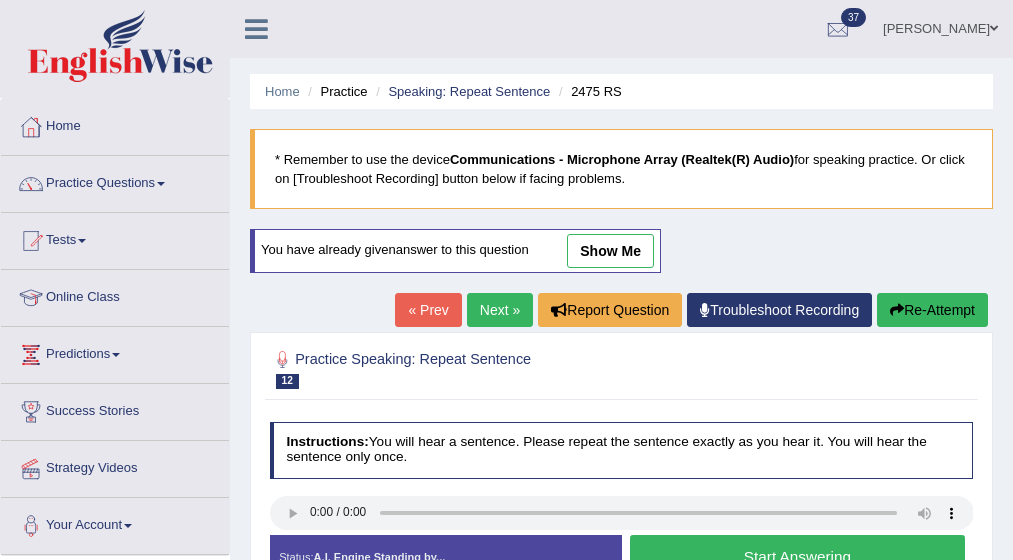 scroll, scrollTop: 0, scrollLeft: 0, axis: both 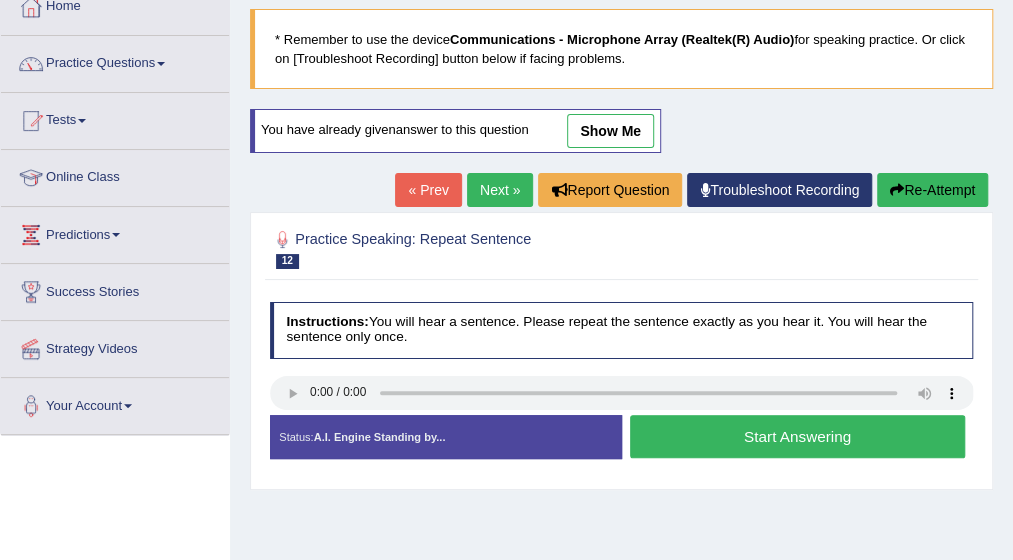click on "Start Answering" at bounding box center (797, 436) 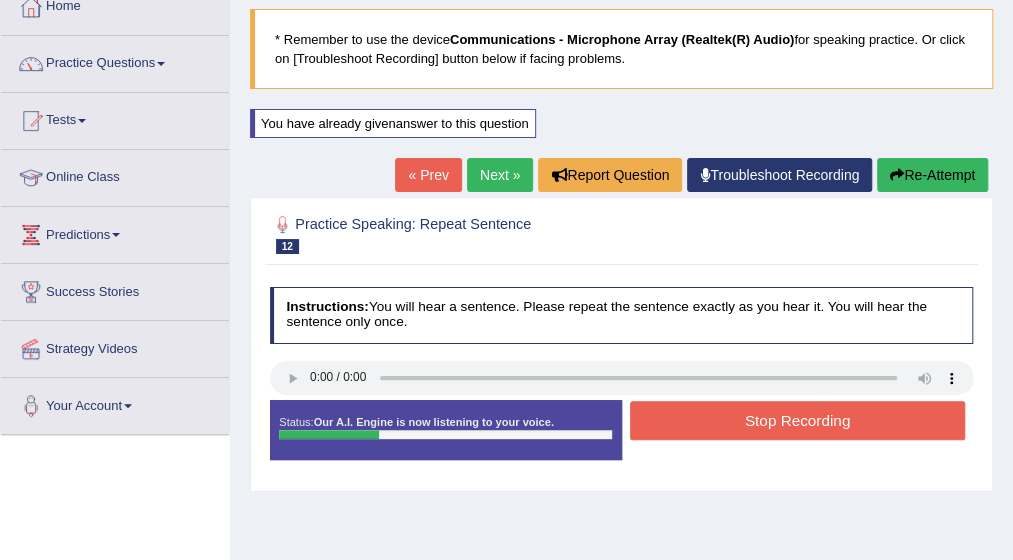 click on "Stop Recording" at bounding box center [797, 420] 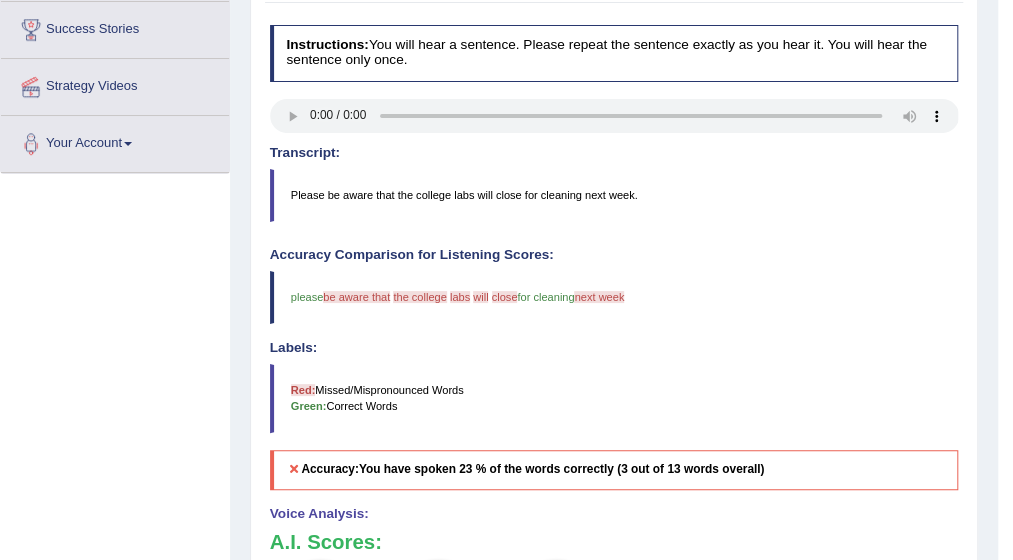 scroll, scrollTop: 400, scrollLeft: 0, axis: vertical 